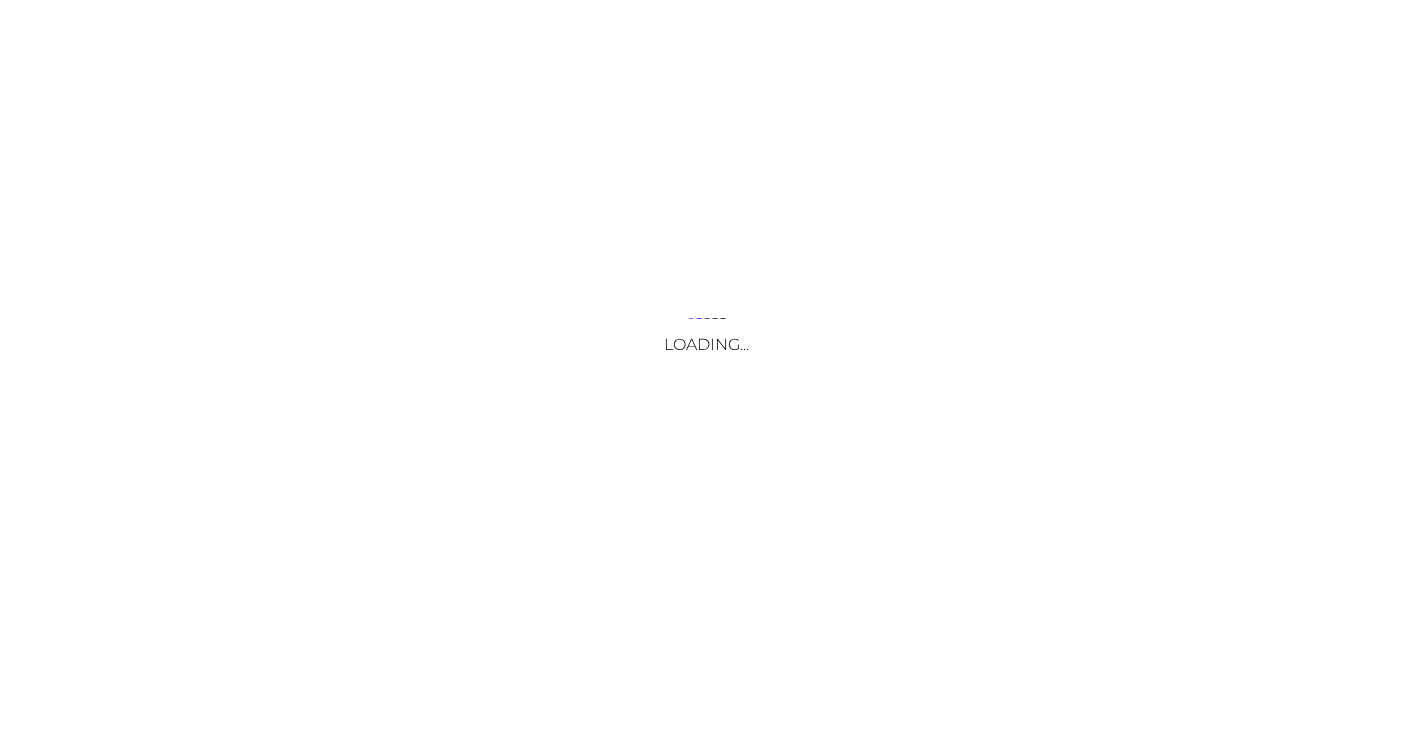 scroll, scrollTop: 0, scrollLeft: 0, axis: both 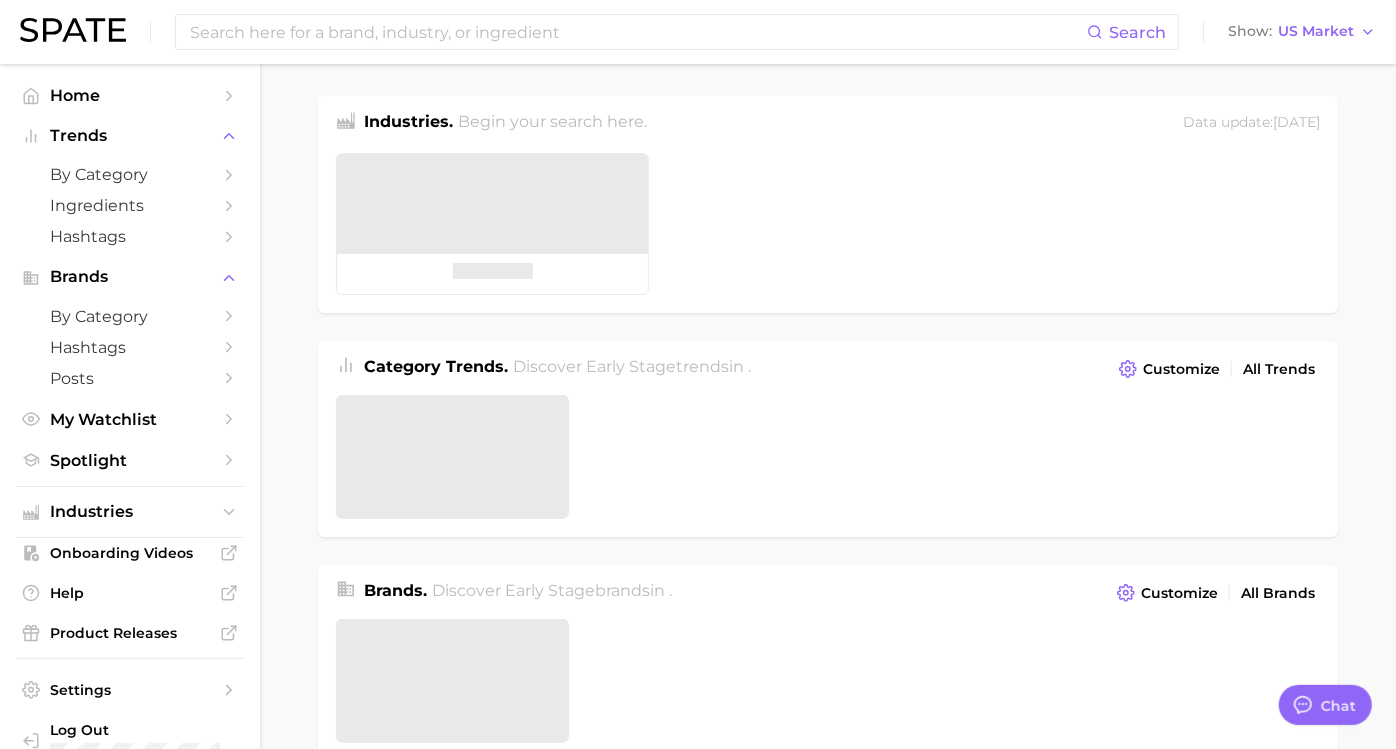 type on "x" 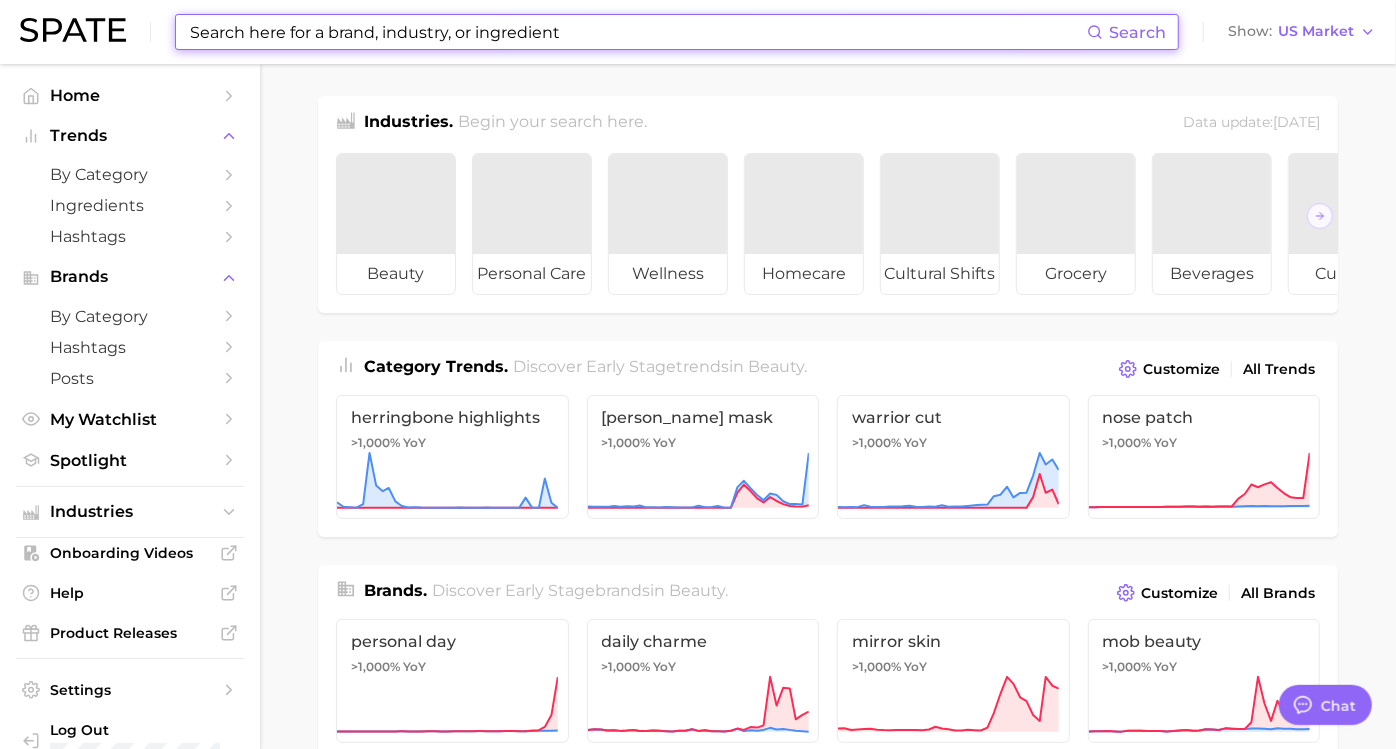 click at bounding box center (637, 32) 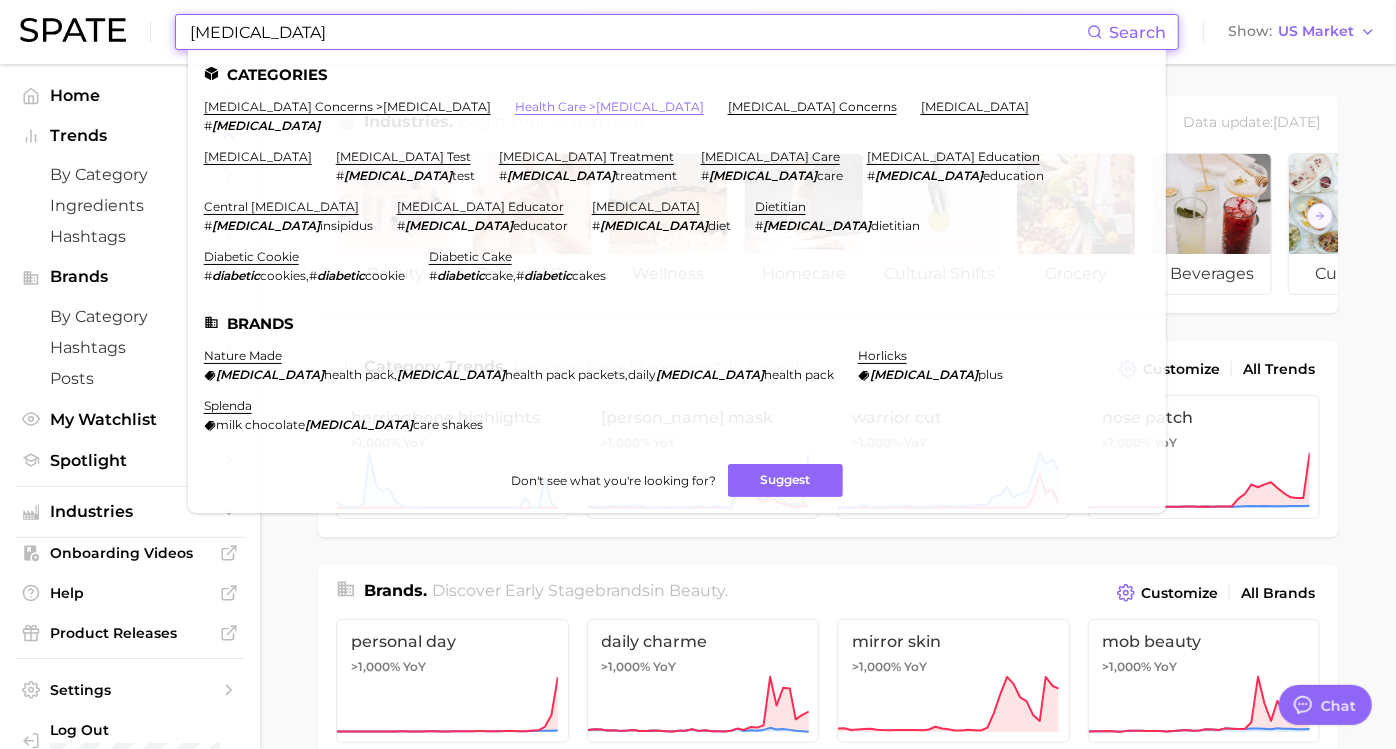 type on "[MEDICAL_DATA]" 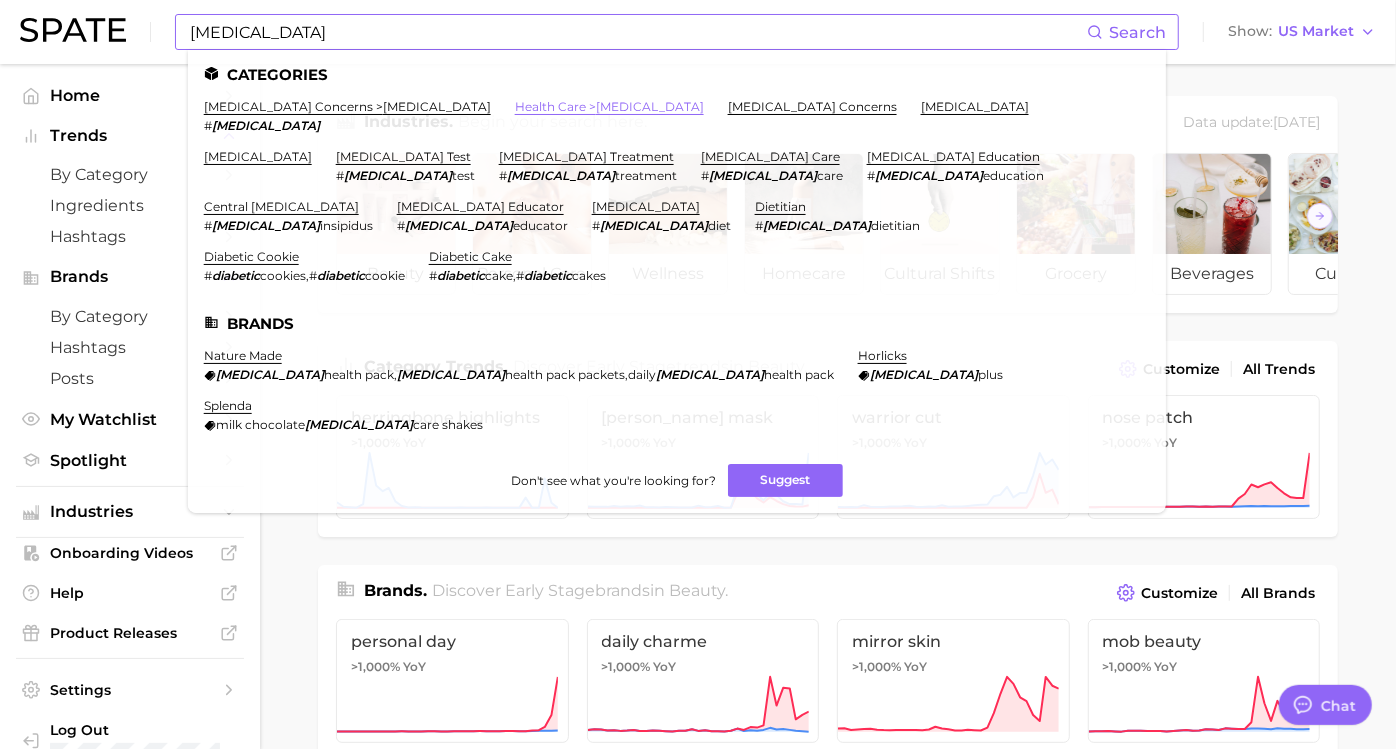 click on "health care >  [MEDICAL_DATA]" at bounding box center (609, 106) 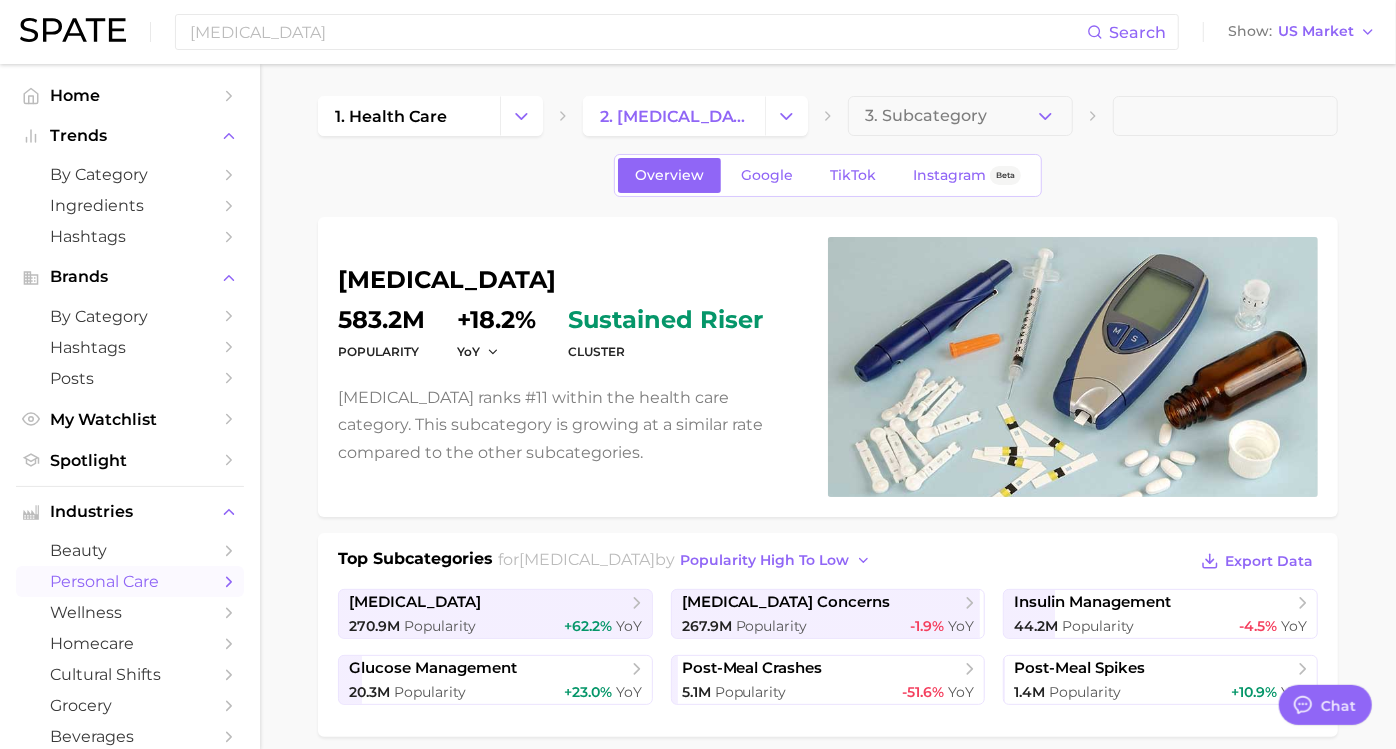 type on "x" 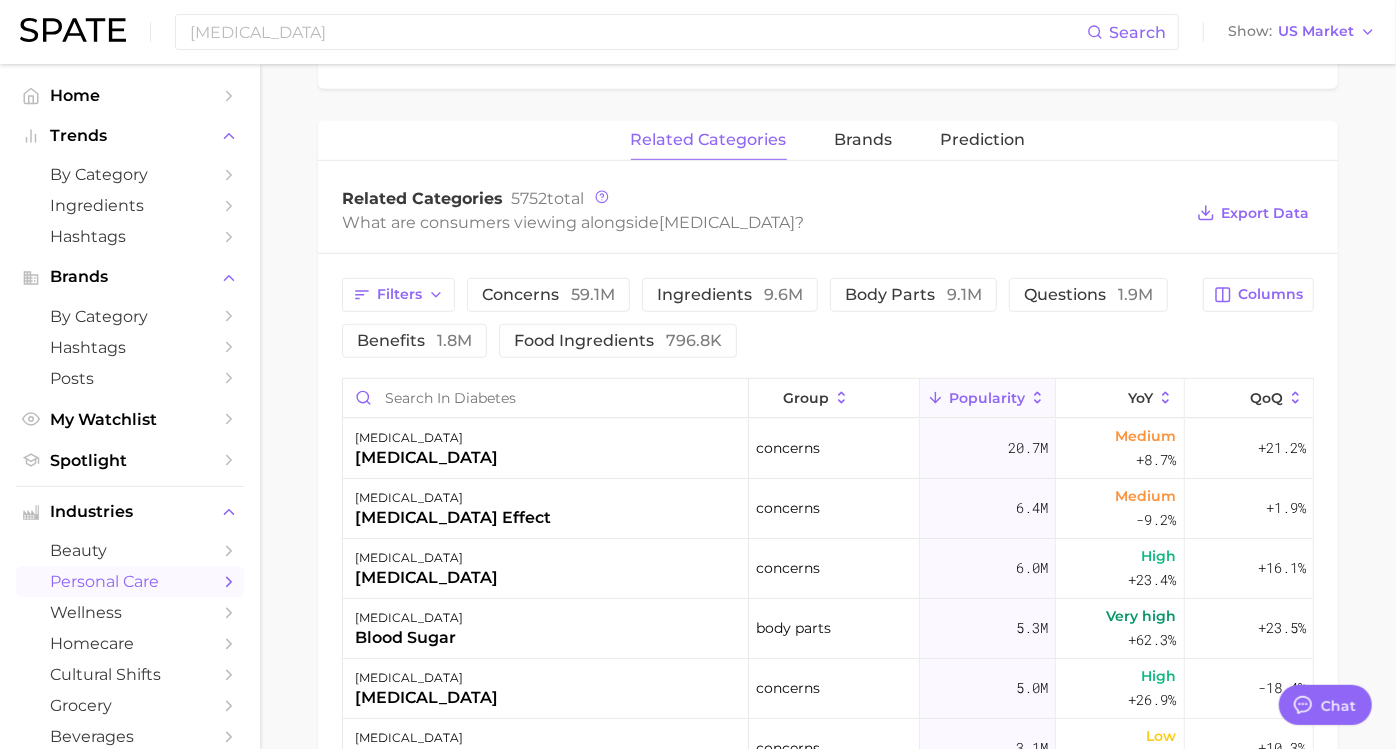 scroll, scrollTop: 779, scrollLeft: 0, axis: vertical 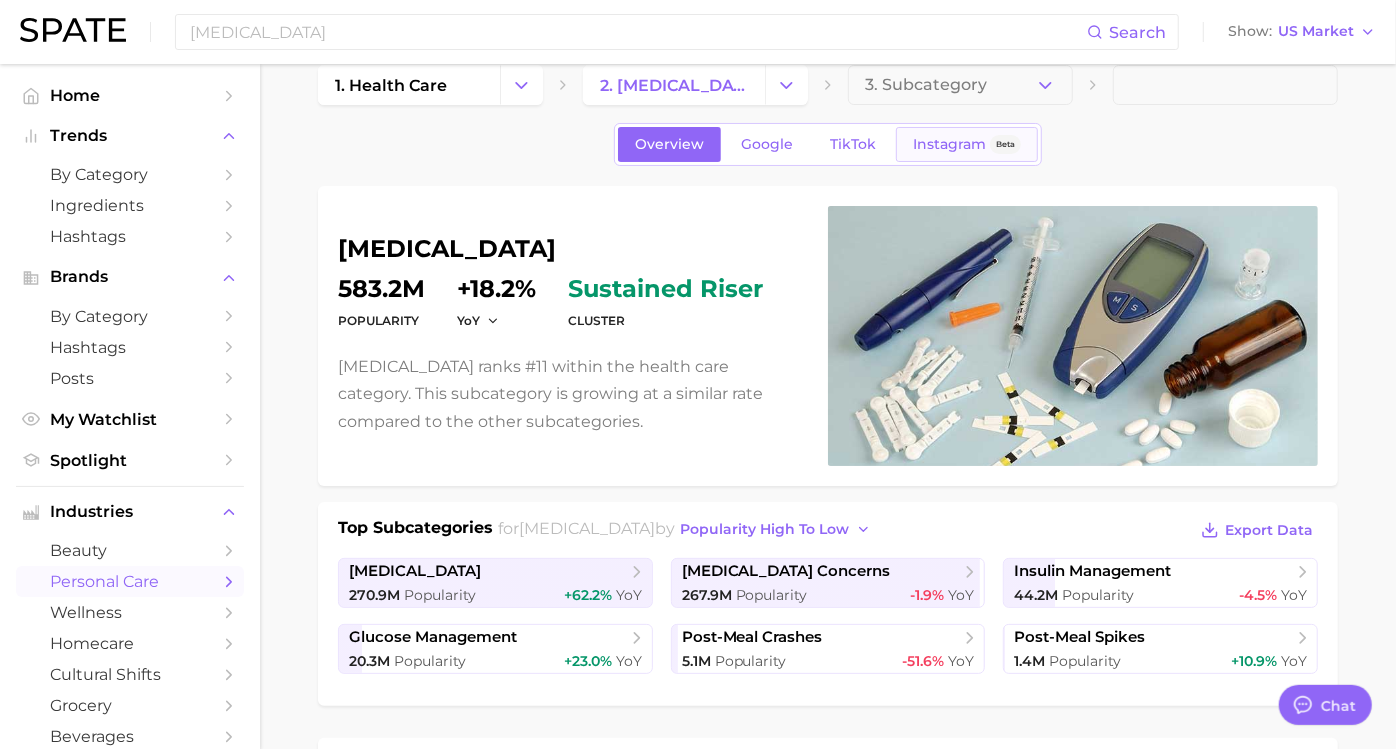 click on "Instagram" at bounding box center (949, 144) 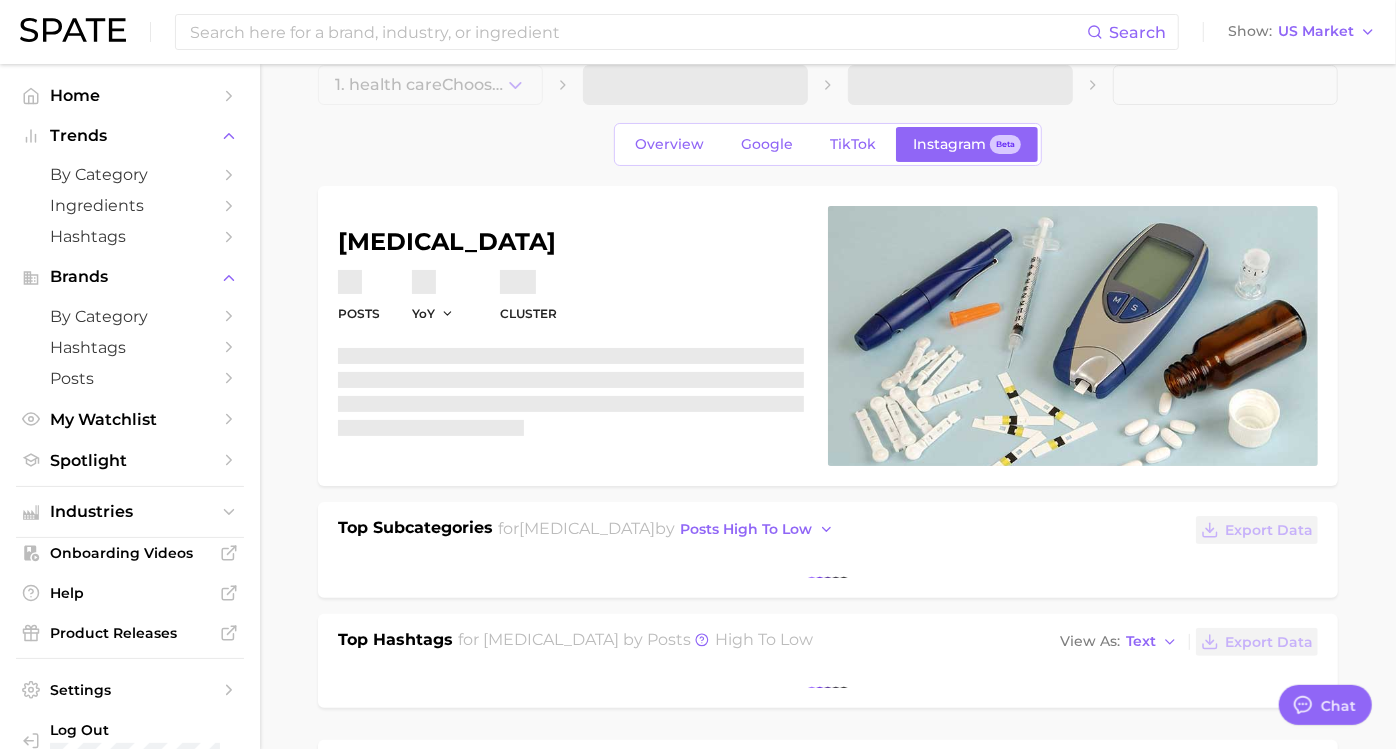 scroll, scrollTop: 0, scrollLeft: 0, axis: both 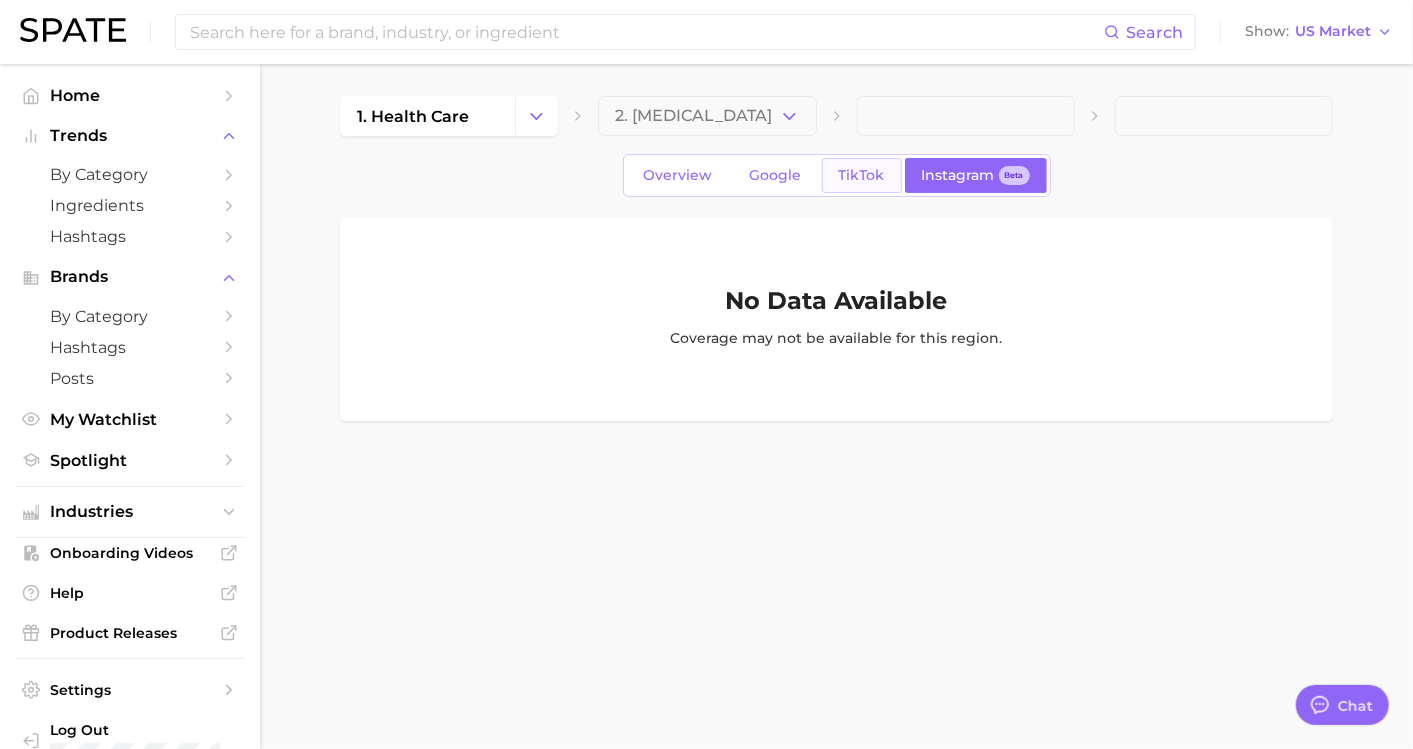click on "TikTok" at bounding box center (862, 175) 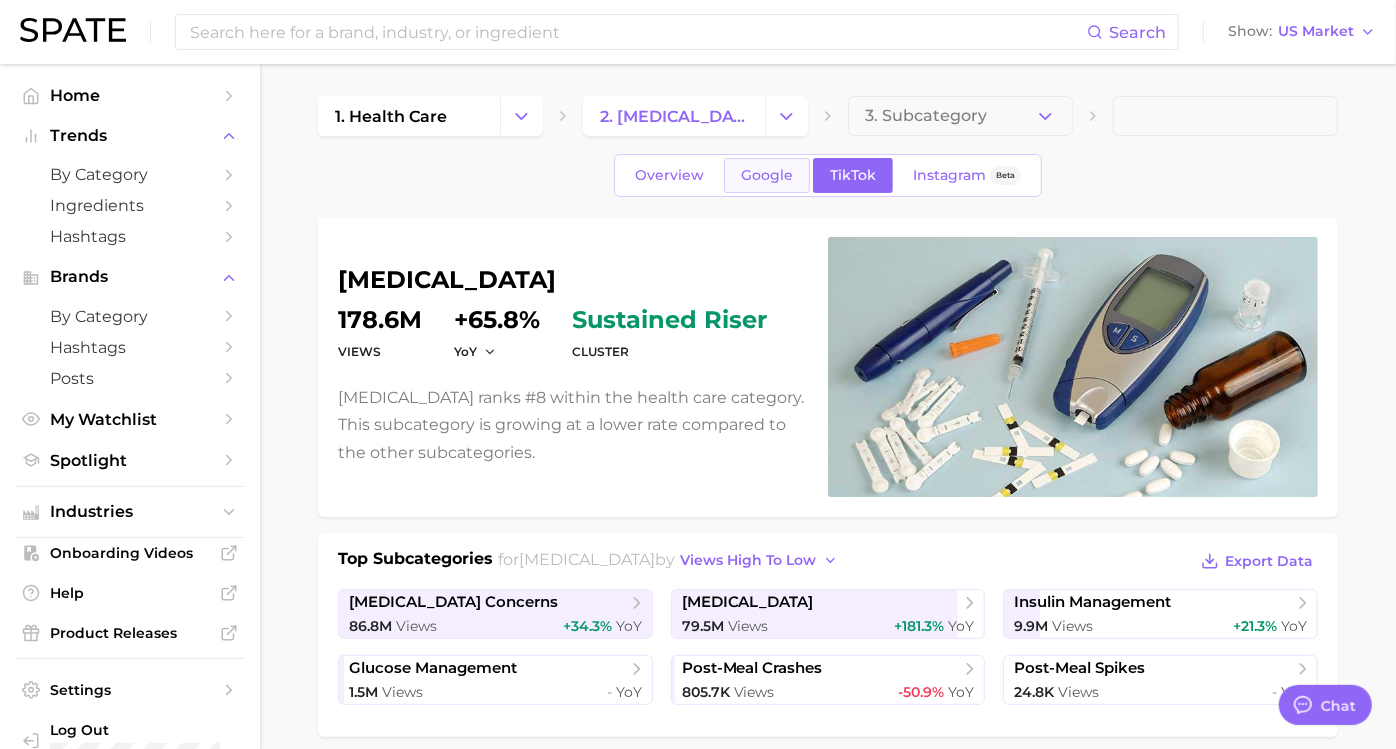 scroll, scrollTop: 0, scrollLeft: 0, axis: both 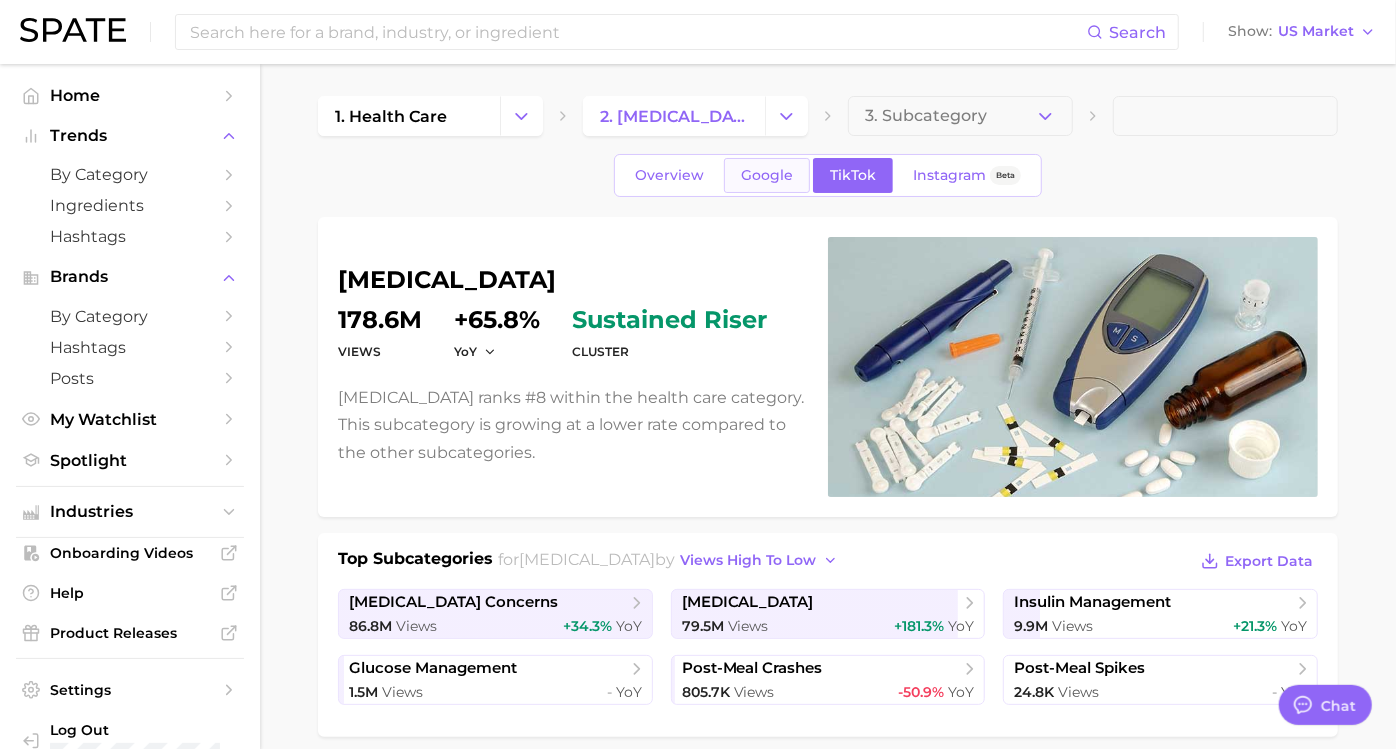 click on "Google" at bounding box center [767, 175] 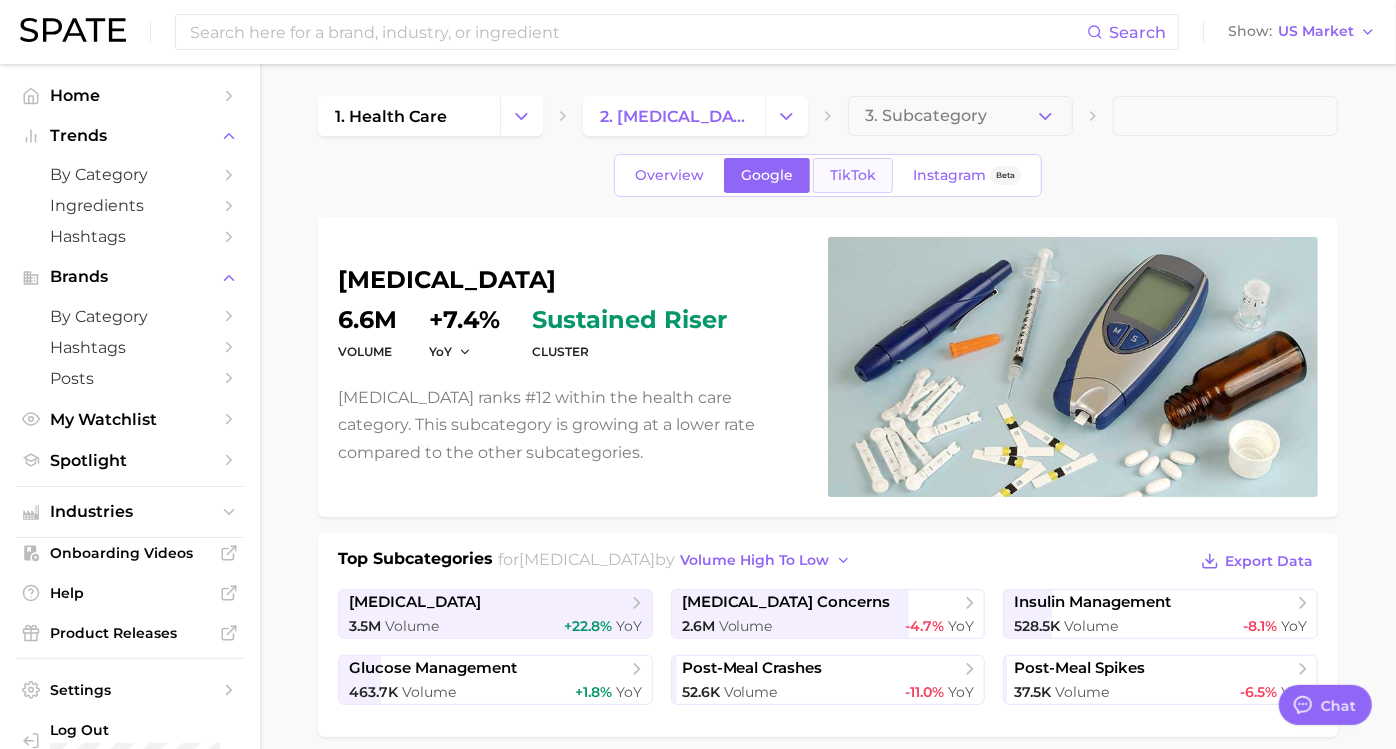 click on "TikTok" at bounding box center [853, 175] 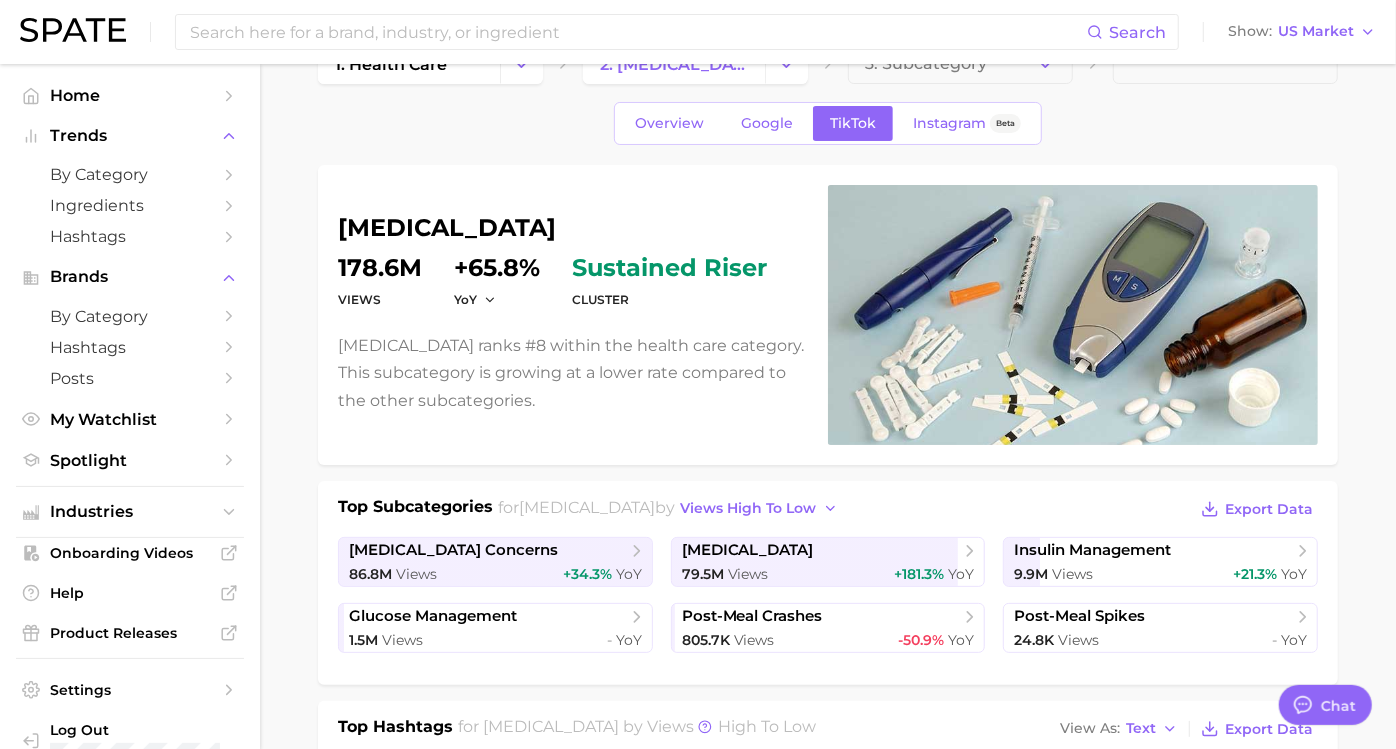 scroll, scrollTop: 57, scrollLeft: 0, axis: vertical 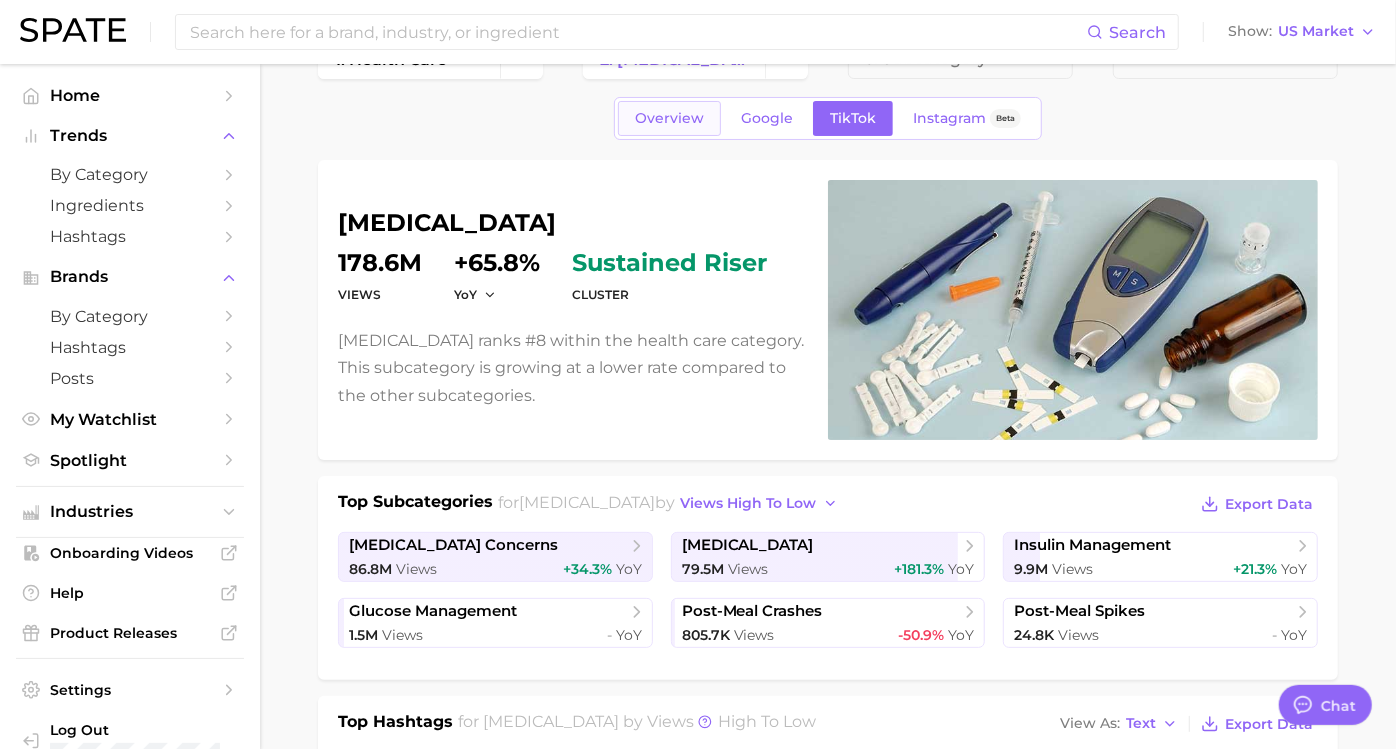 click on "Overview" at bounding box center [669, 118] 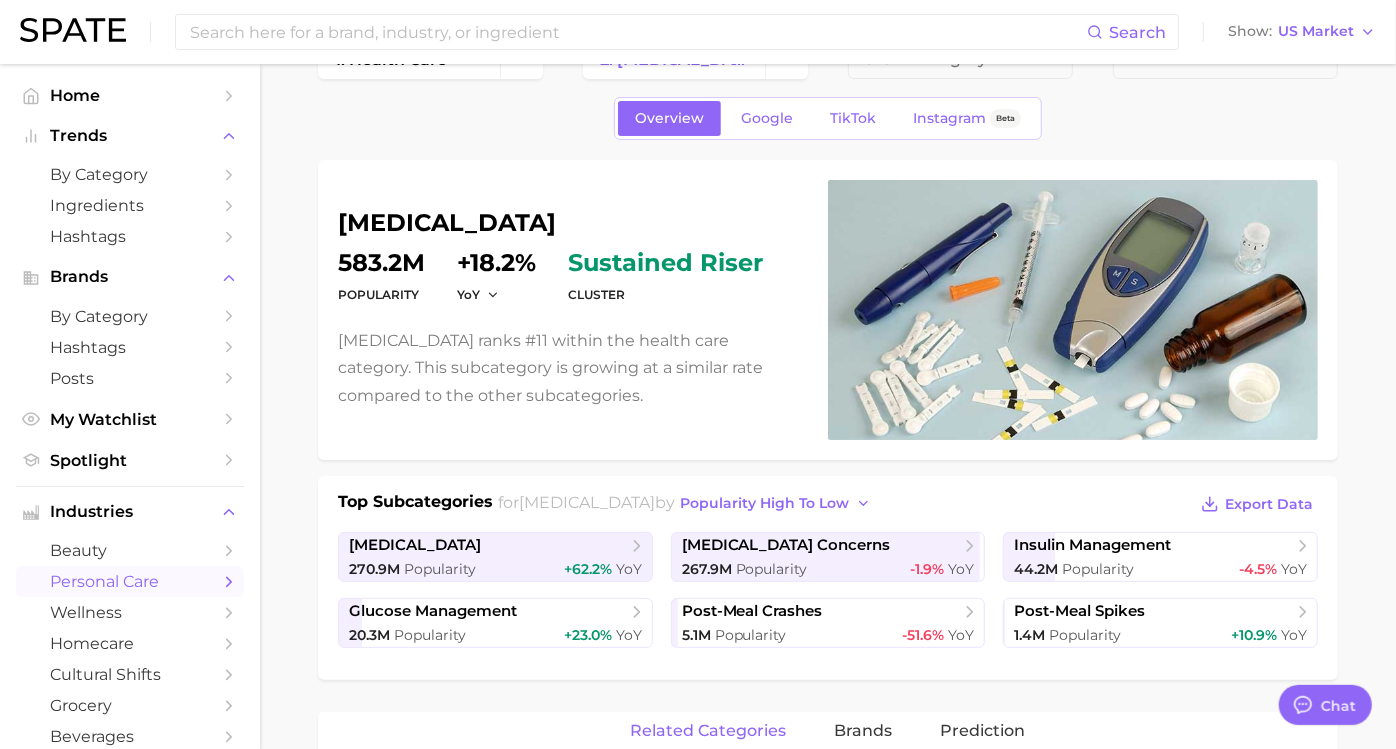 scroll, scrollTop: 0, scrollLeft: 0, axis: both 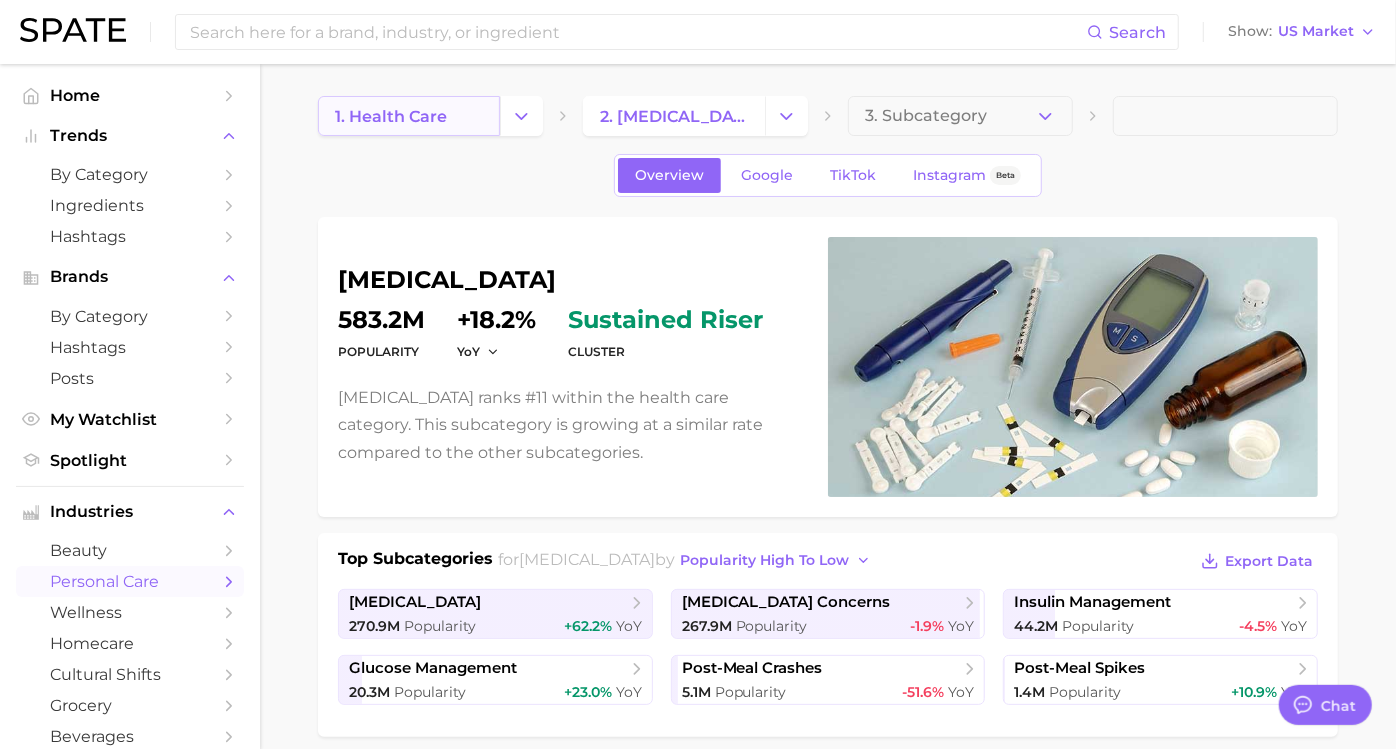 click on "1. health care" at bounding box center [391, 116] 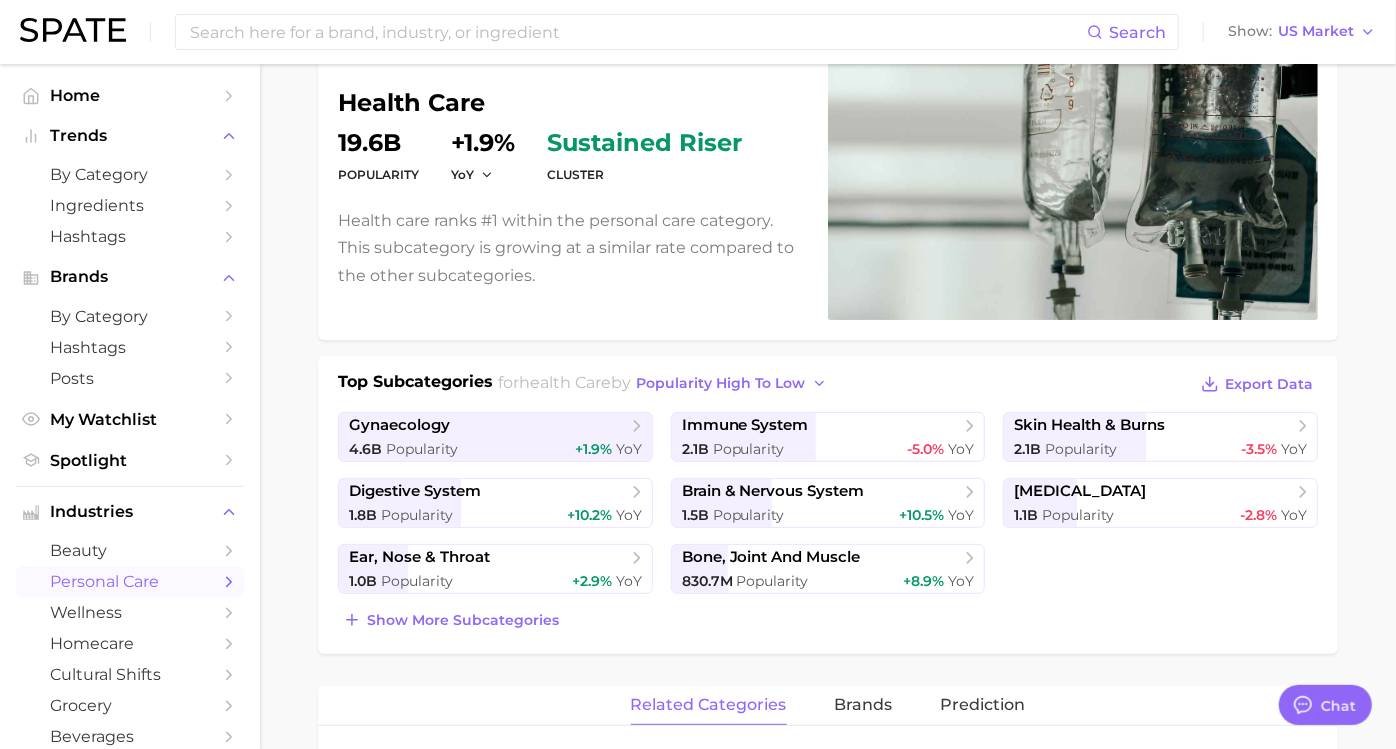 scroll, scrollTop: 181, scrollLeft: 0, axis: vertical 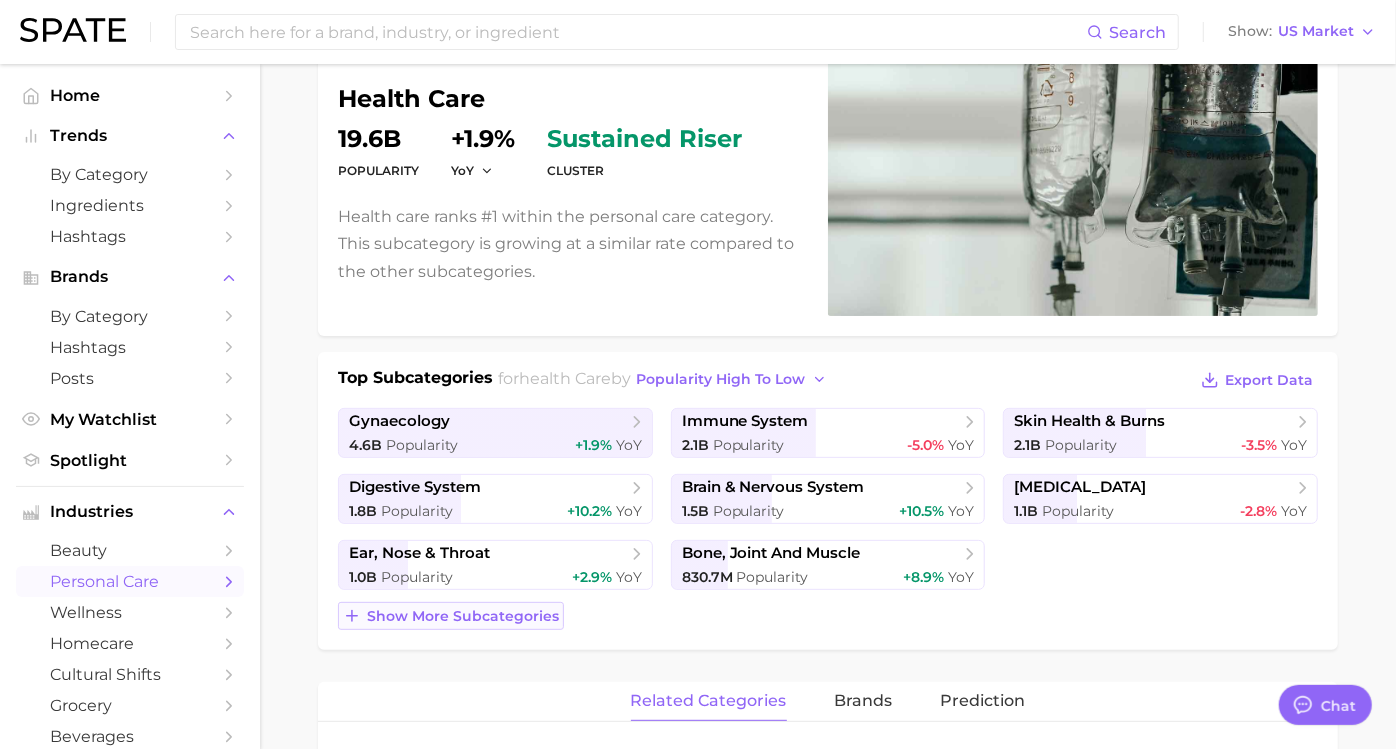 click on "Show more subcategories" at bounding box center (463, 616) 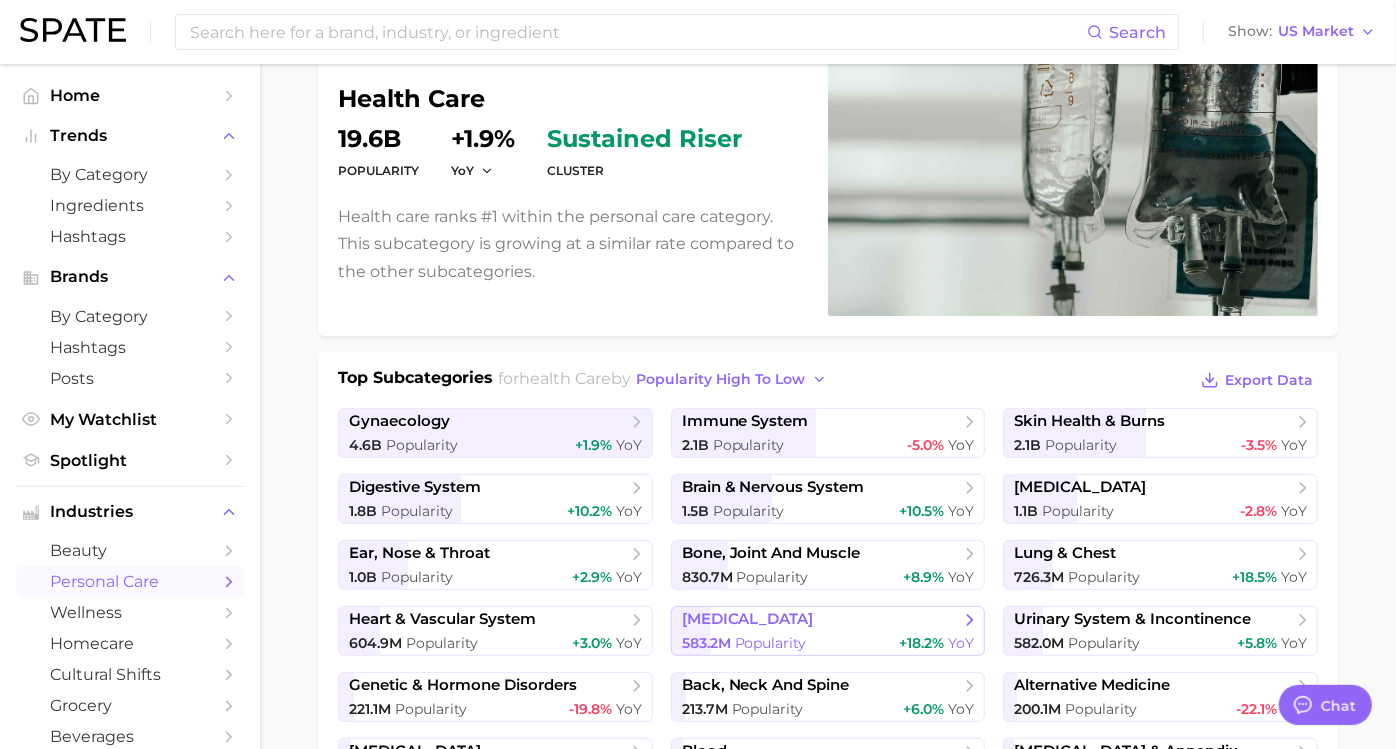 click on "[MEDICAL_DATA]" at bounding box center (821, 620) 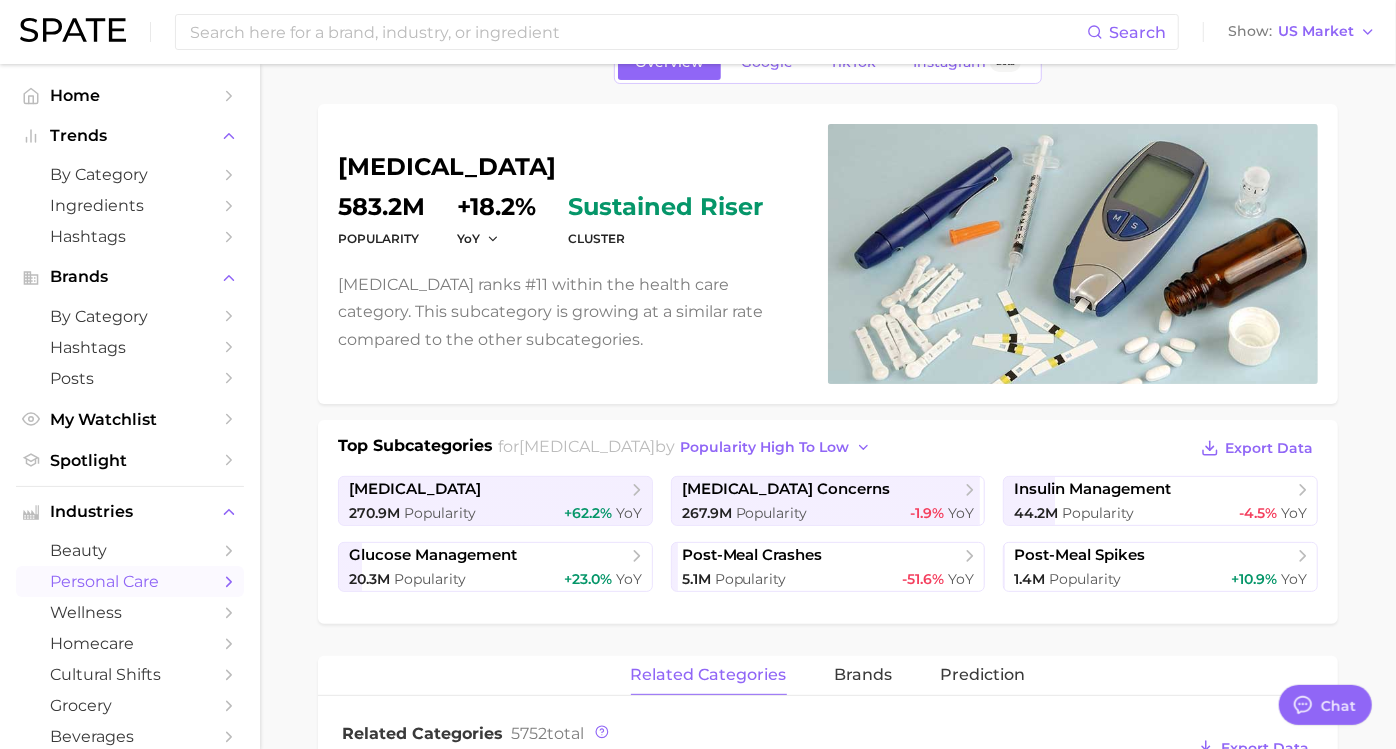 scroll, scrollTop: 120, scrollLeft: 0, axis: vertical 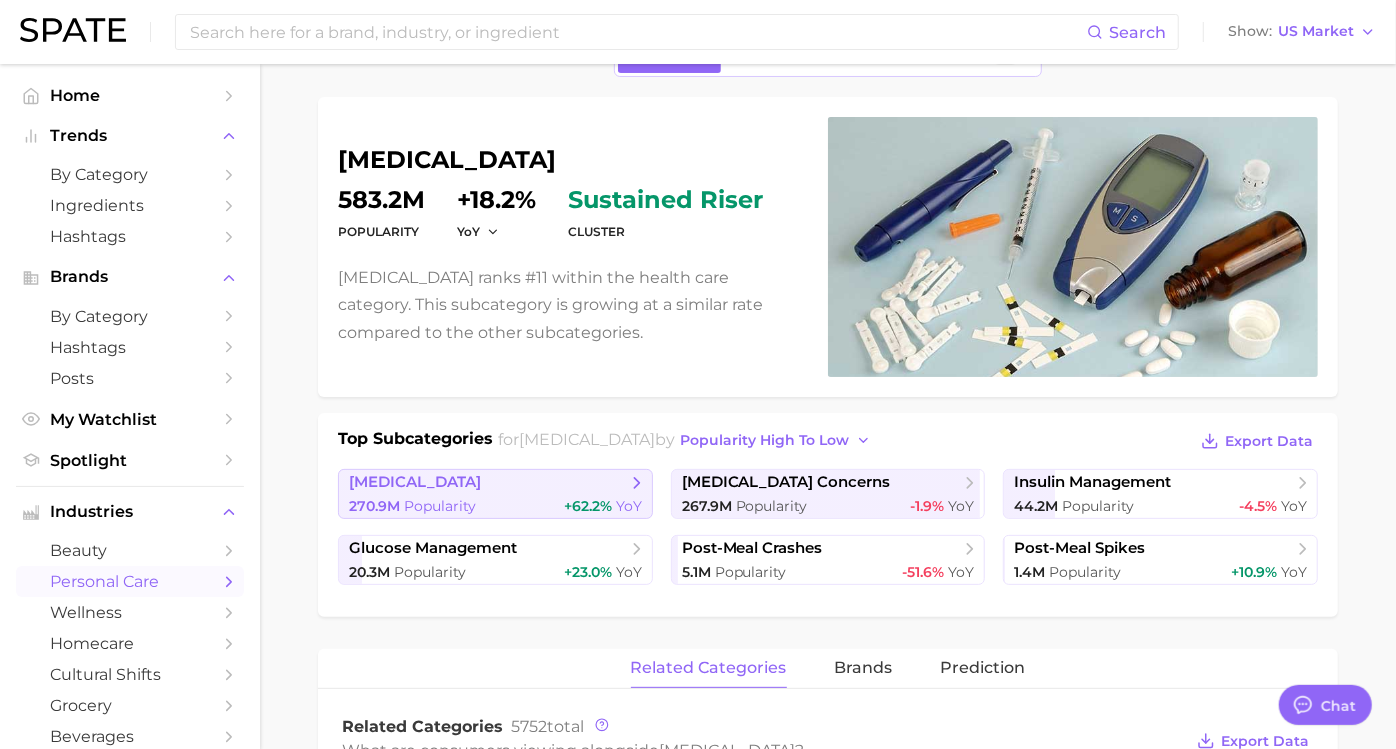click on "[MEDICAL_DATA]" at bounding box center [415, 482] 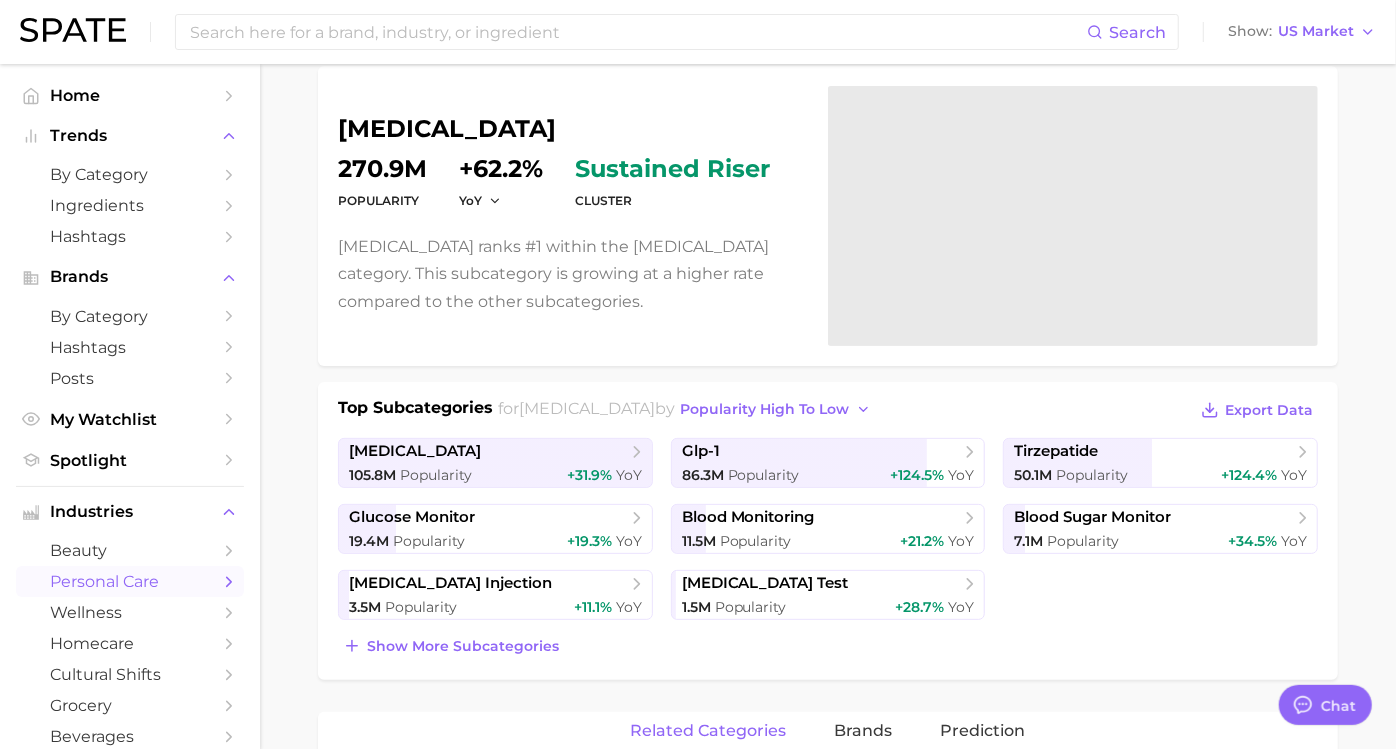 scroll, scrollTop: 168, scrollLeft: 0, axis: vertical 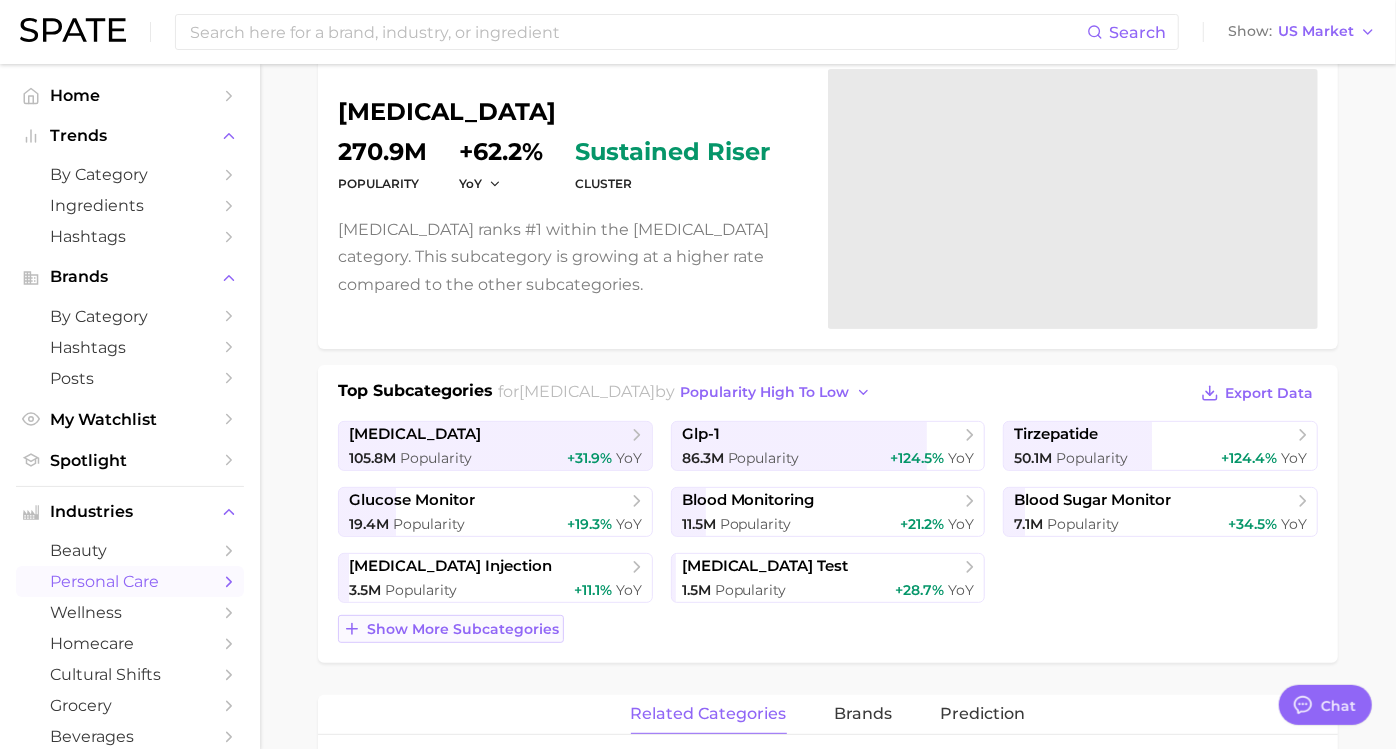 click on "Show more subcategories" at bounding box center (463, 629) 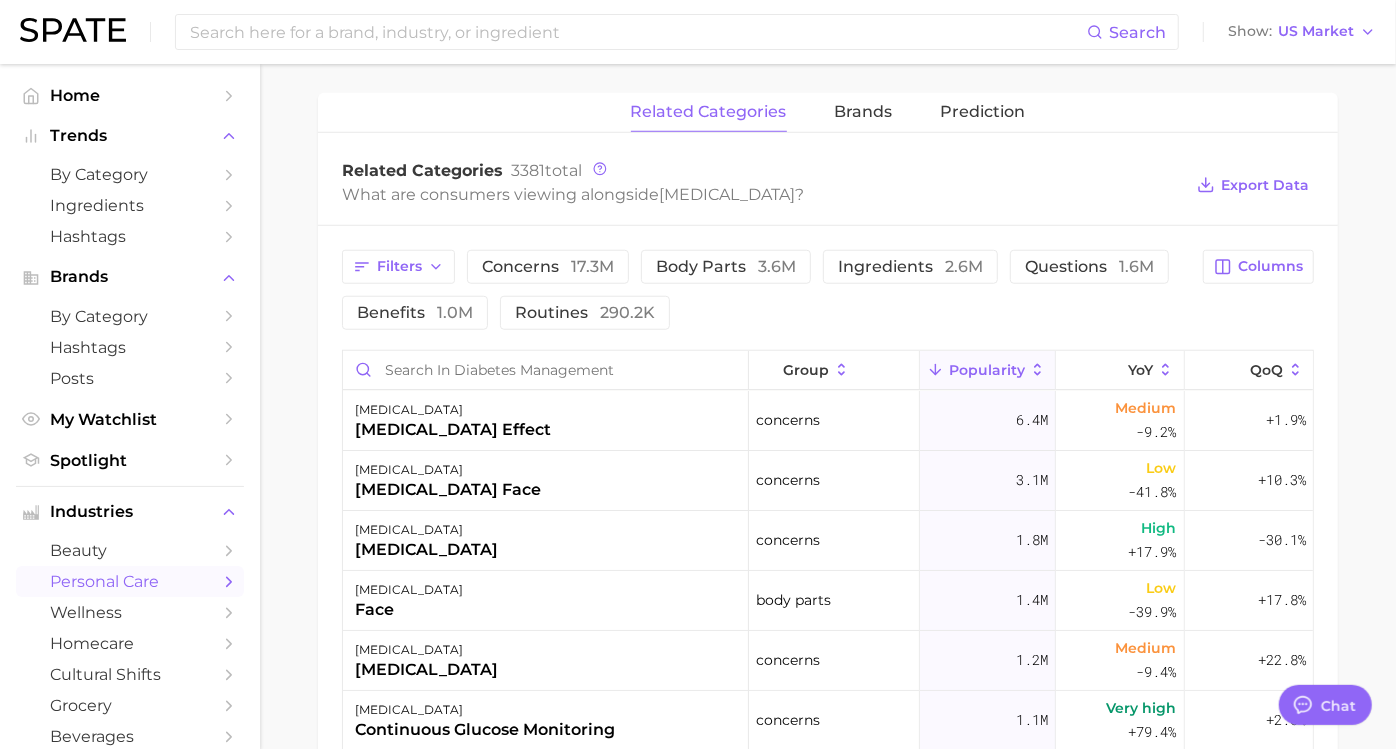 scroll, scrollTop: 974, scrollLeft: 0, axis: vertical 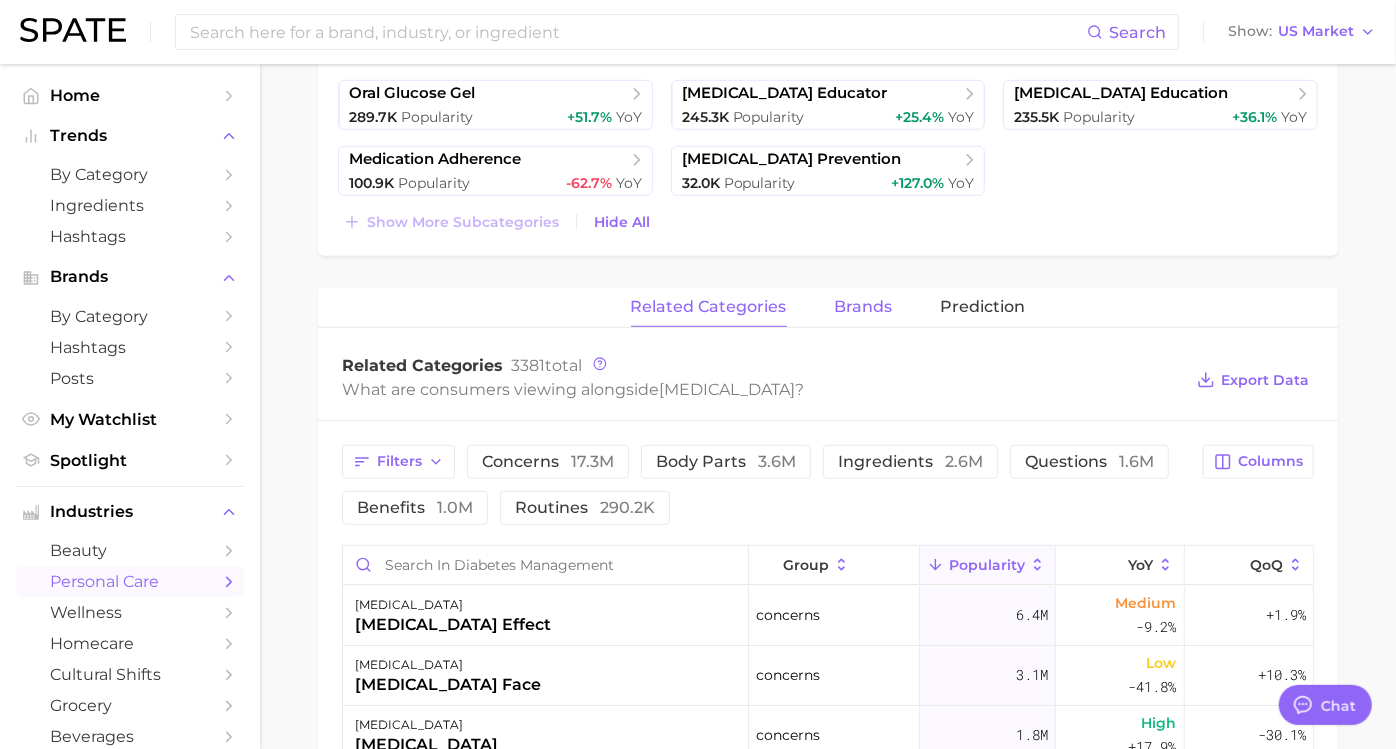 click on "brands" at bounding box center (864, 307) 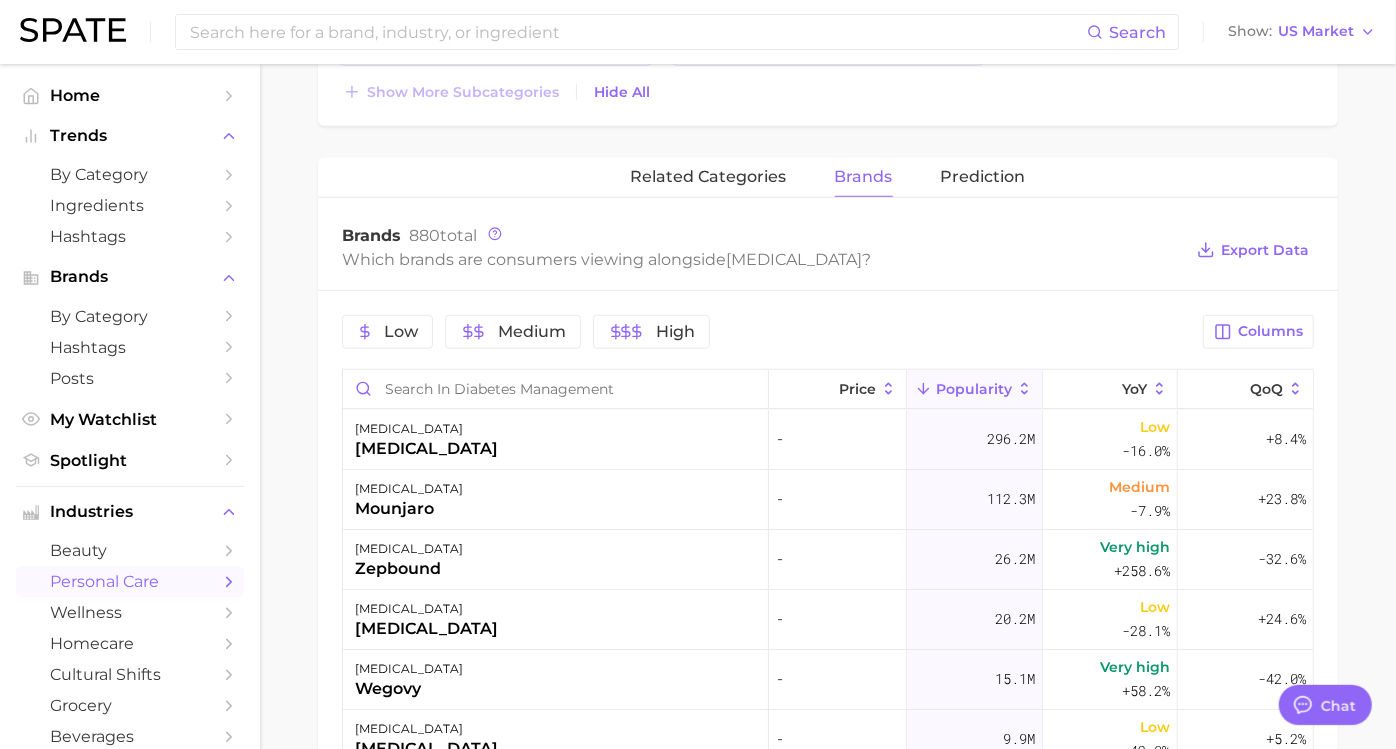scroll, scrollTop: 904, scrollLeft: 0, axis: vertical 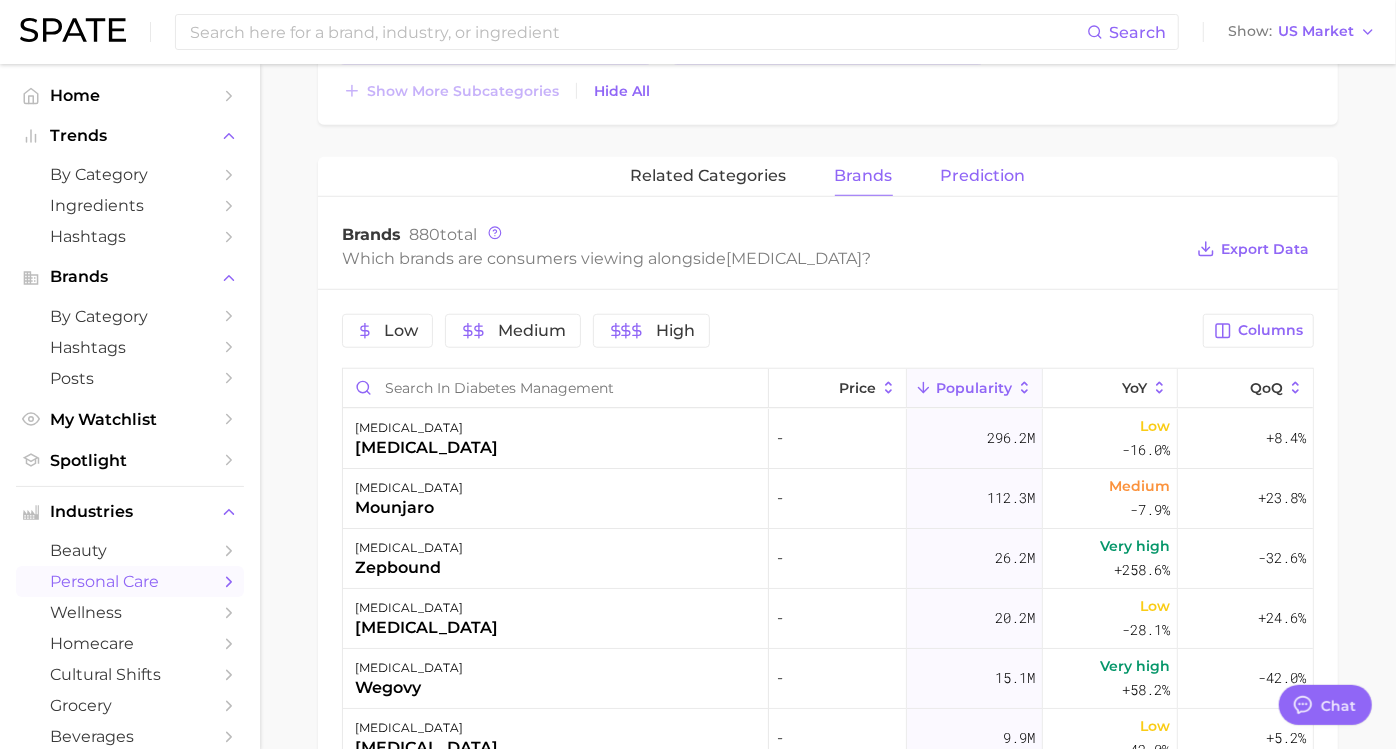 click on "Prediction" at bounding box center (983, 176) 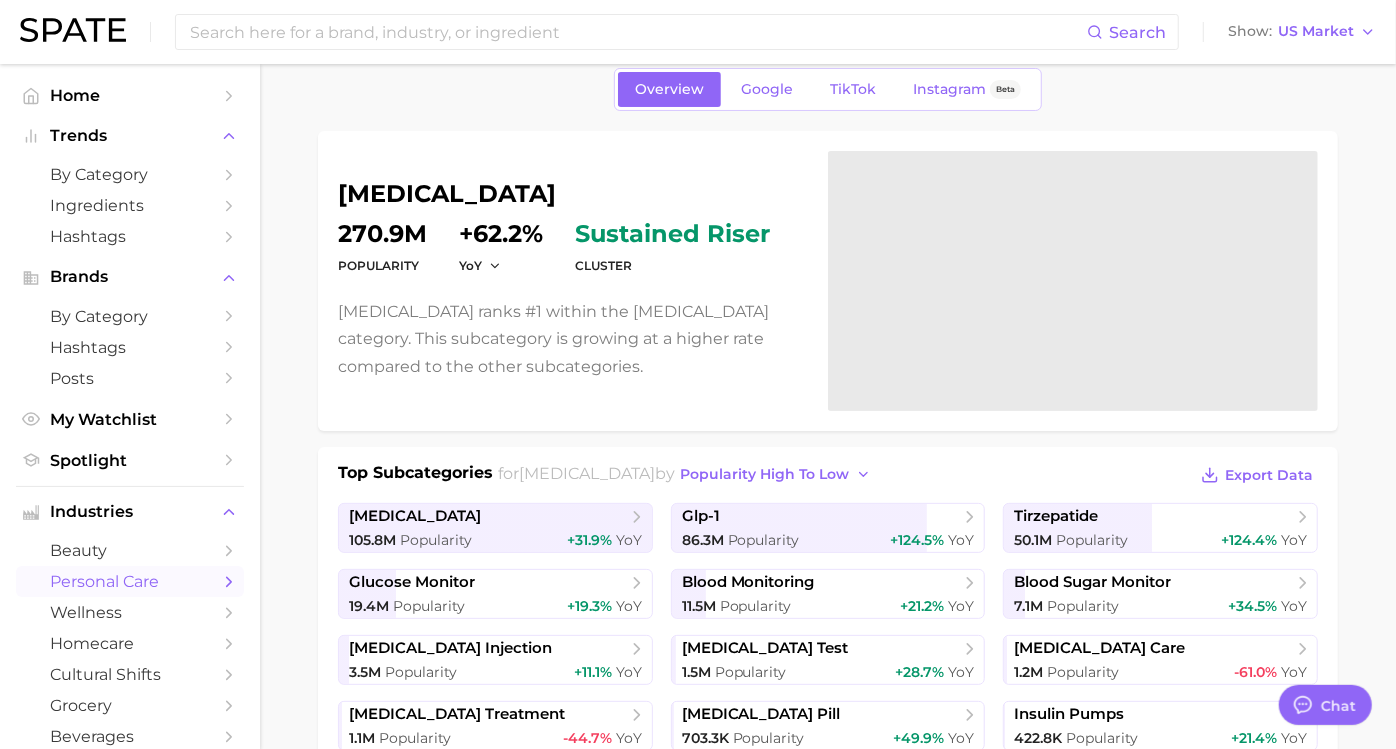 scroll, scrollTop: 0, scrollLeft: 0, axis: both 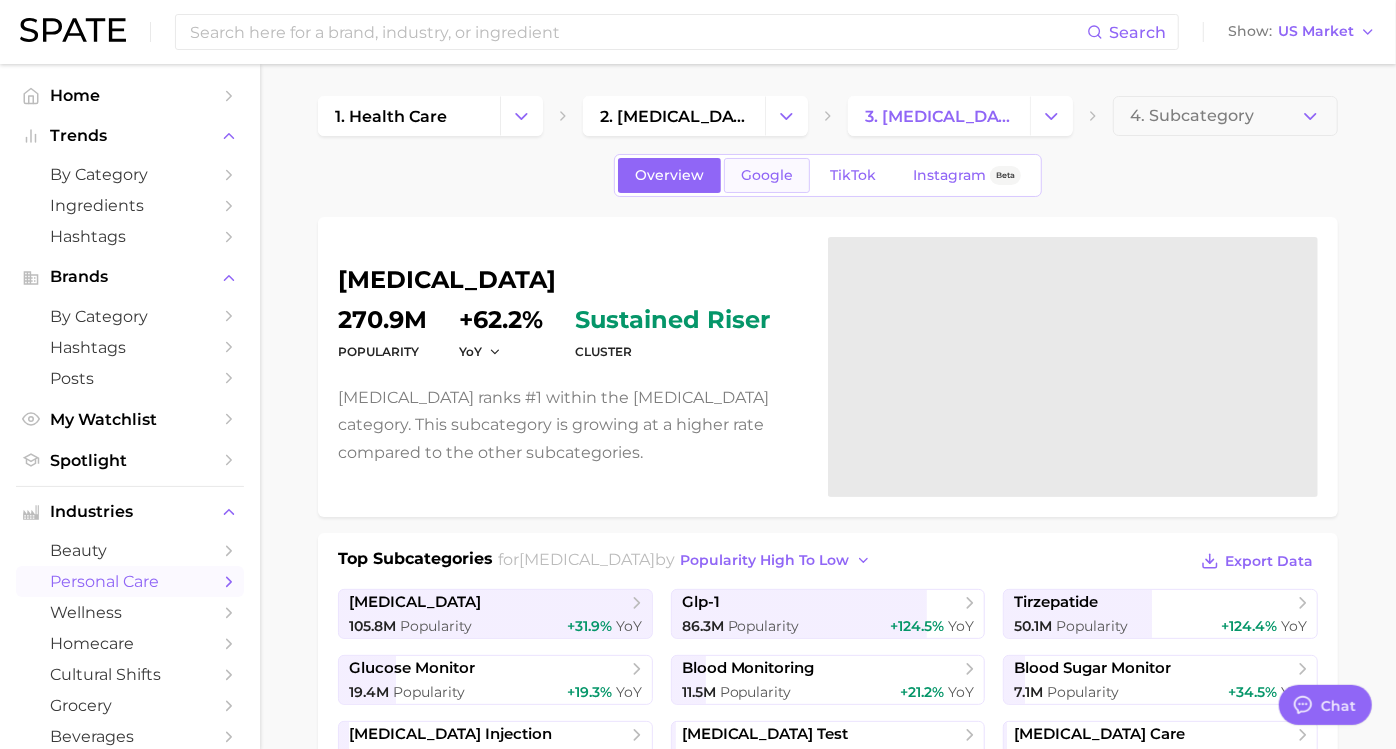 click on "Google" at bounding box center [767, 175] 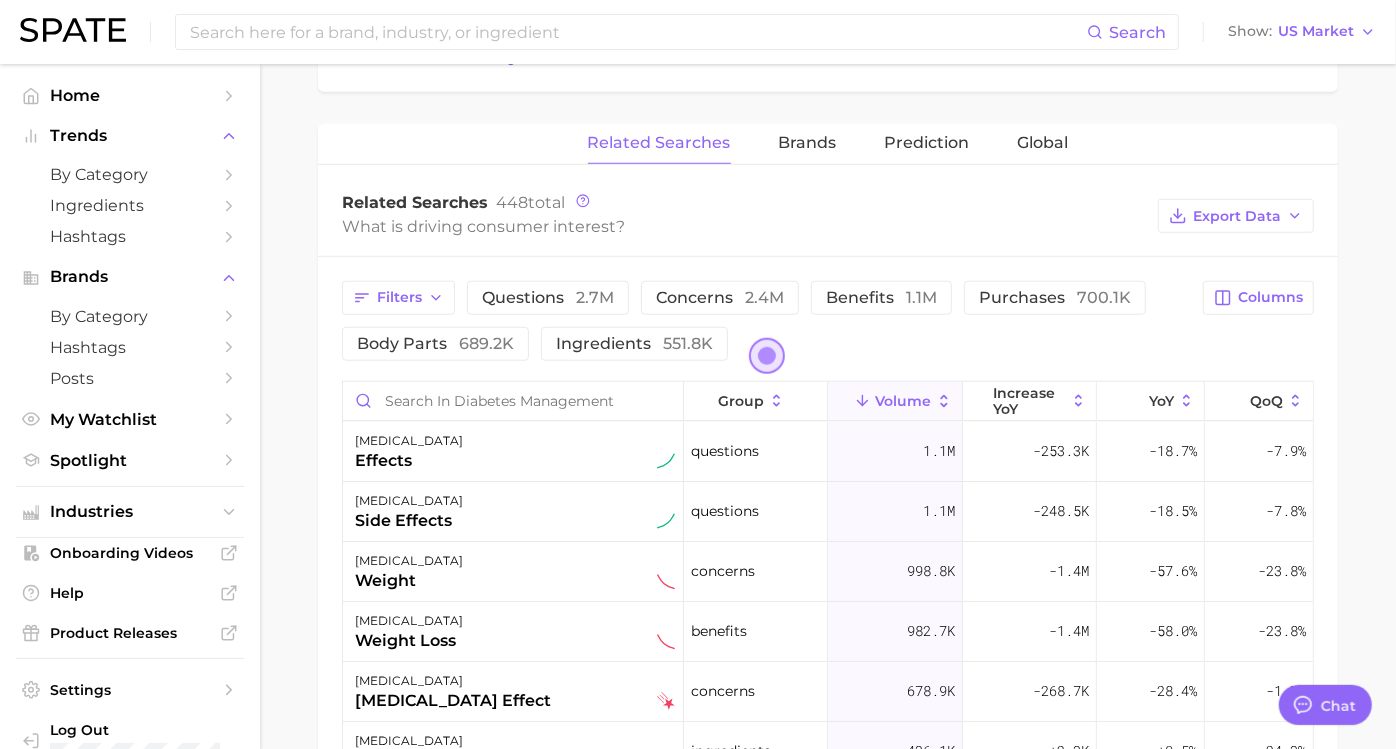 scroll, scrollTop: 900, scrollLeft: 0, axis: vertical 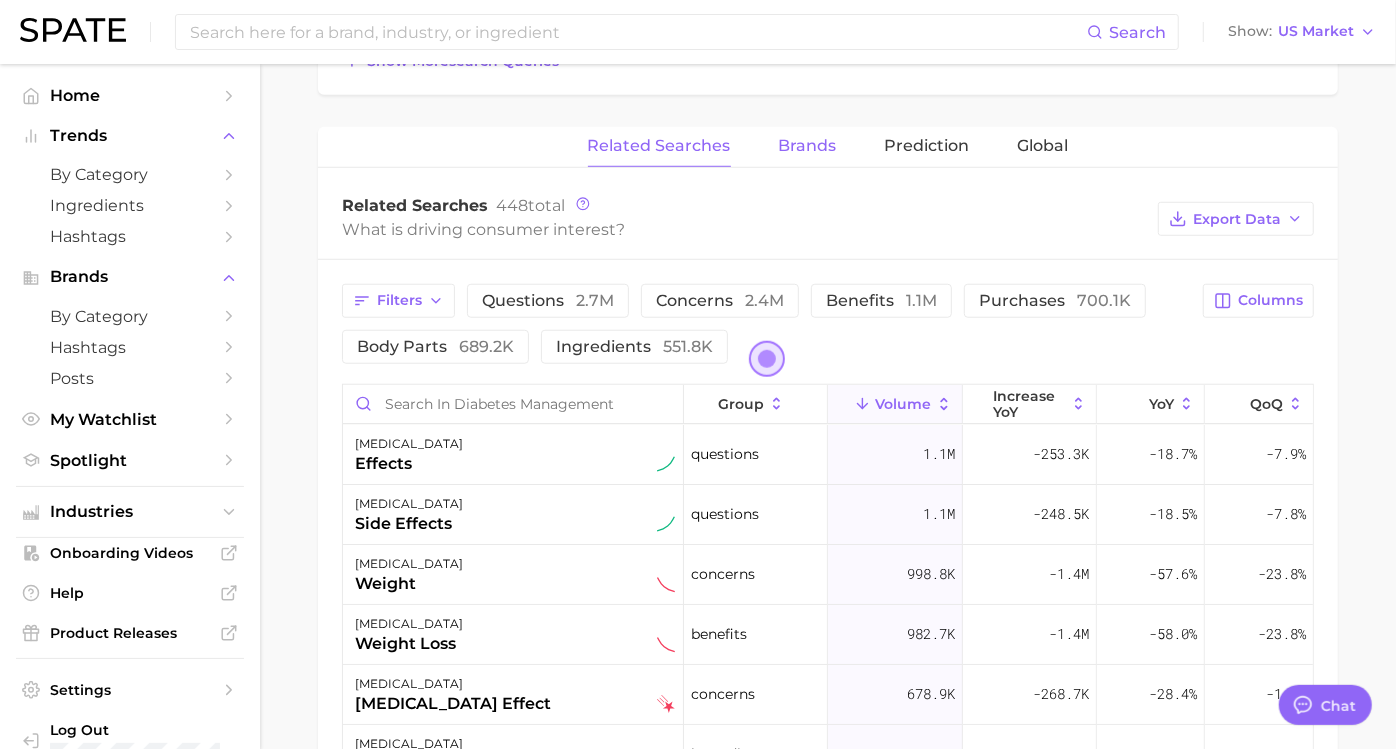 click on "Brands" at bounding box center [808, 146] 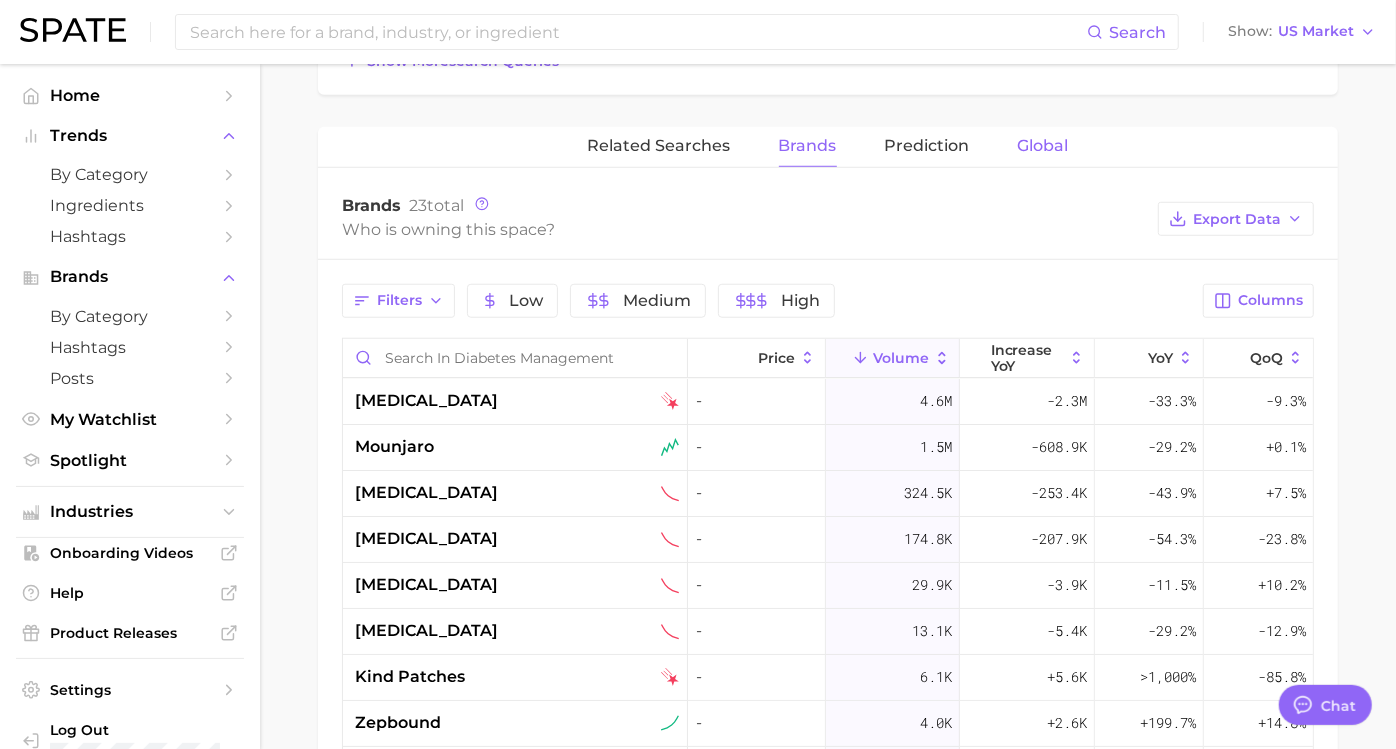 click on "Global" at bounding box center (1043, 146) 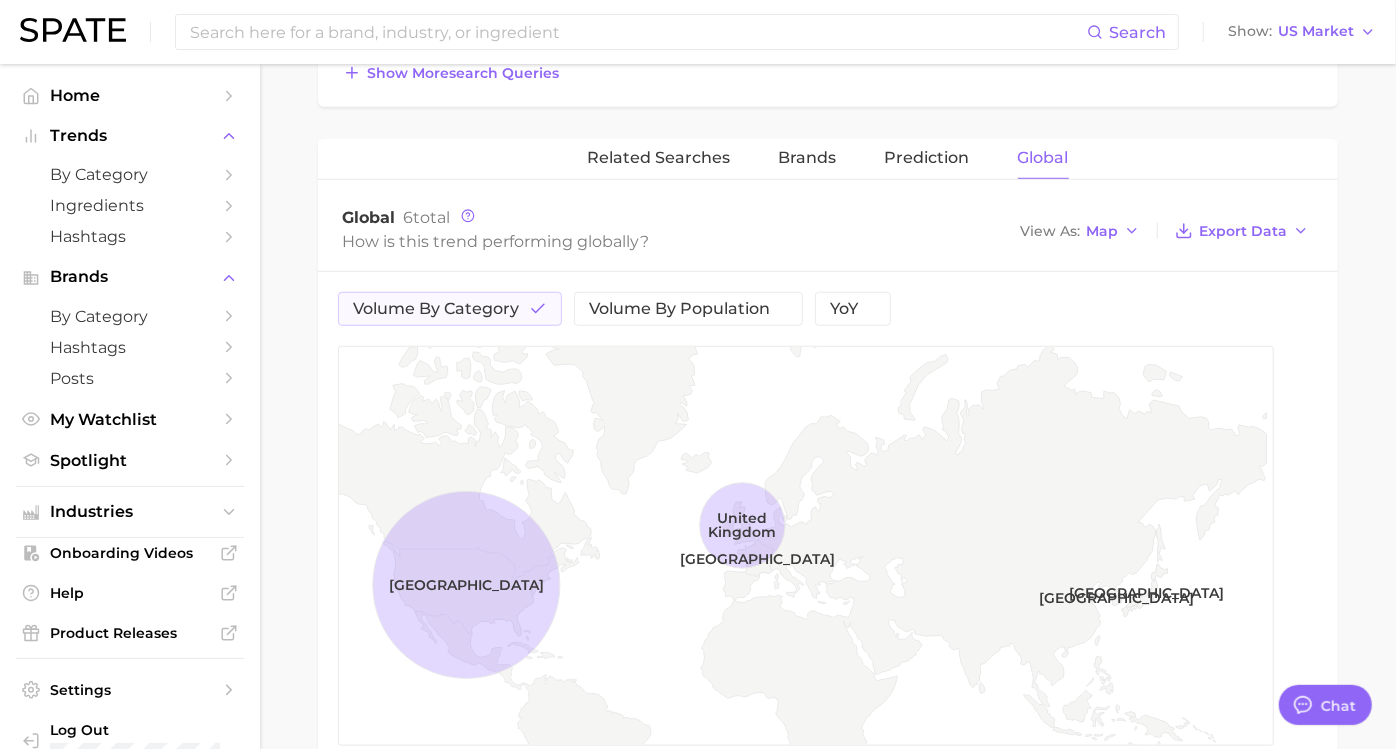 scroll, scrollTop: 888, scrollLeft: 0, axis: vertical 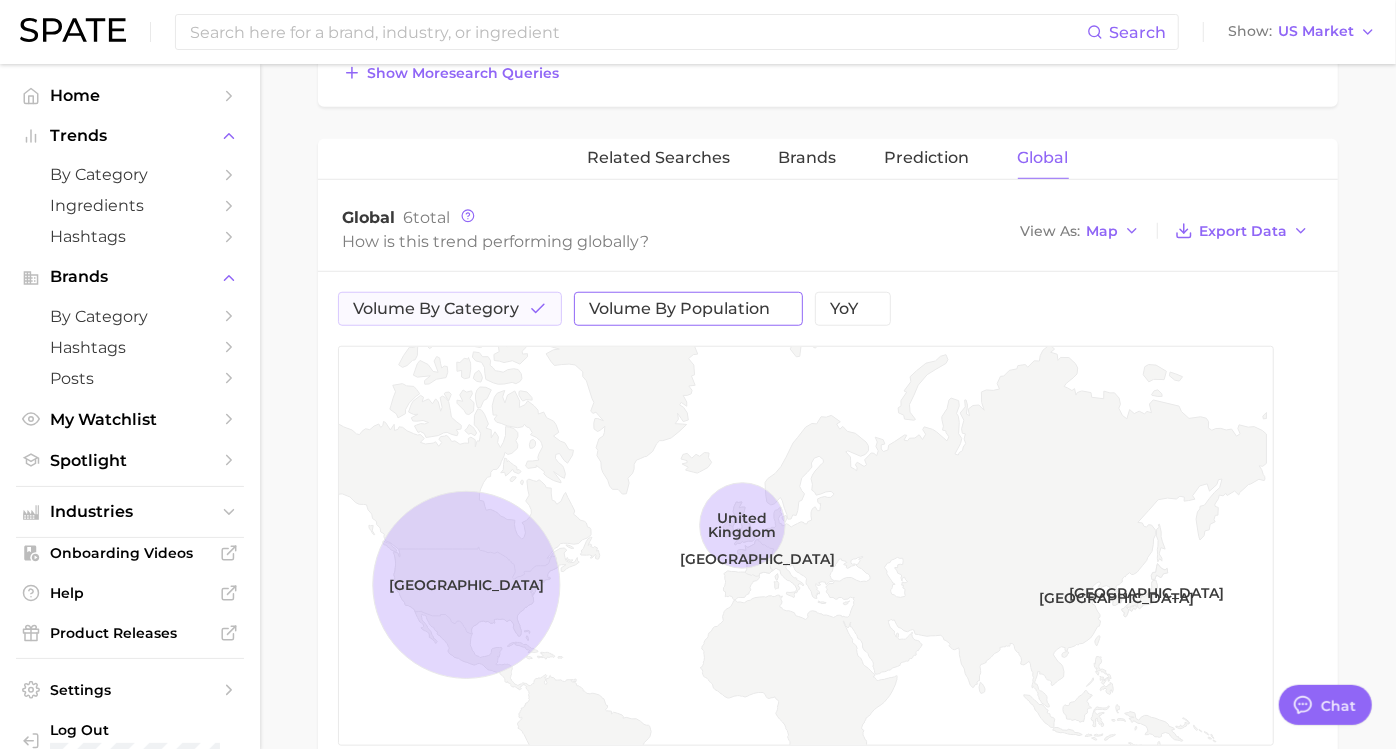click on "volume by population" at bounding box center [679, 309] 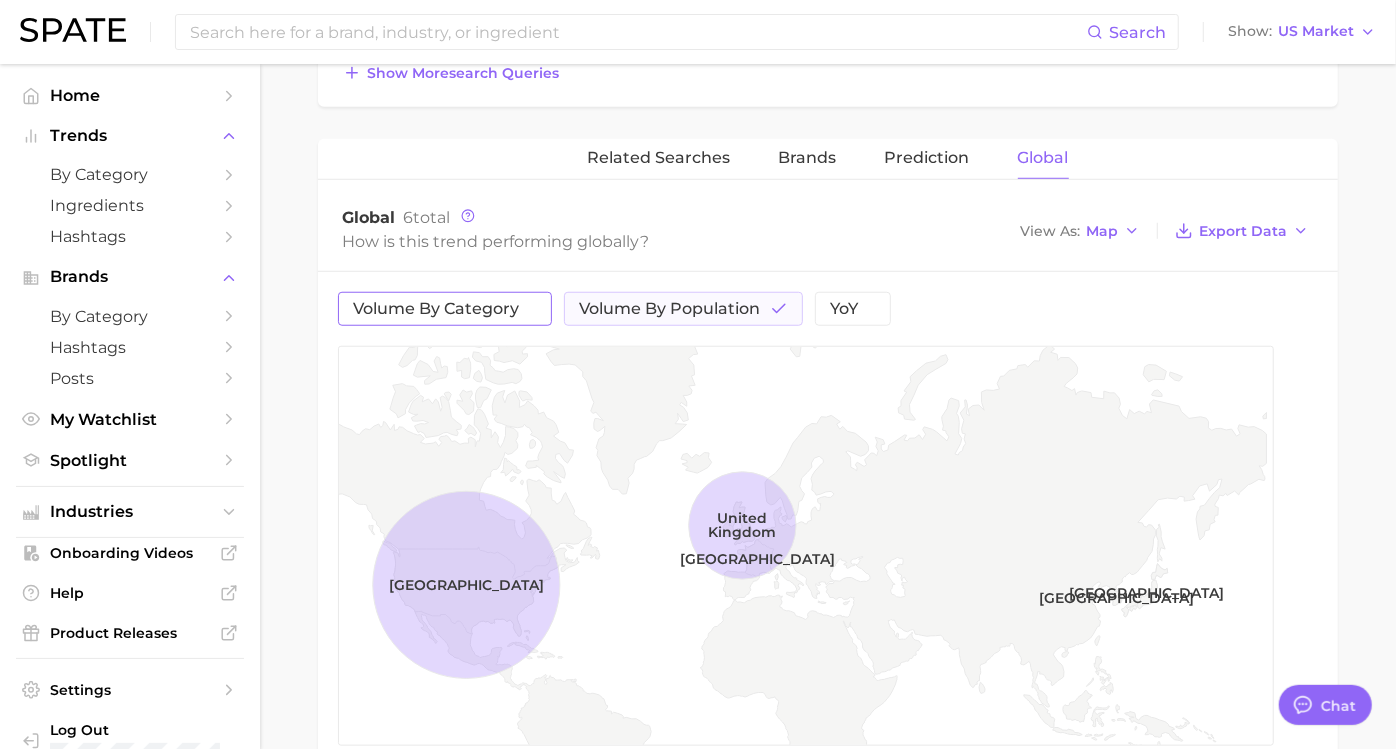 click on "volume by category" at bounding box center [436, 309] 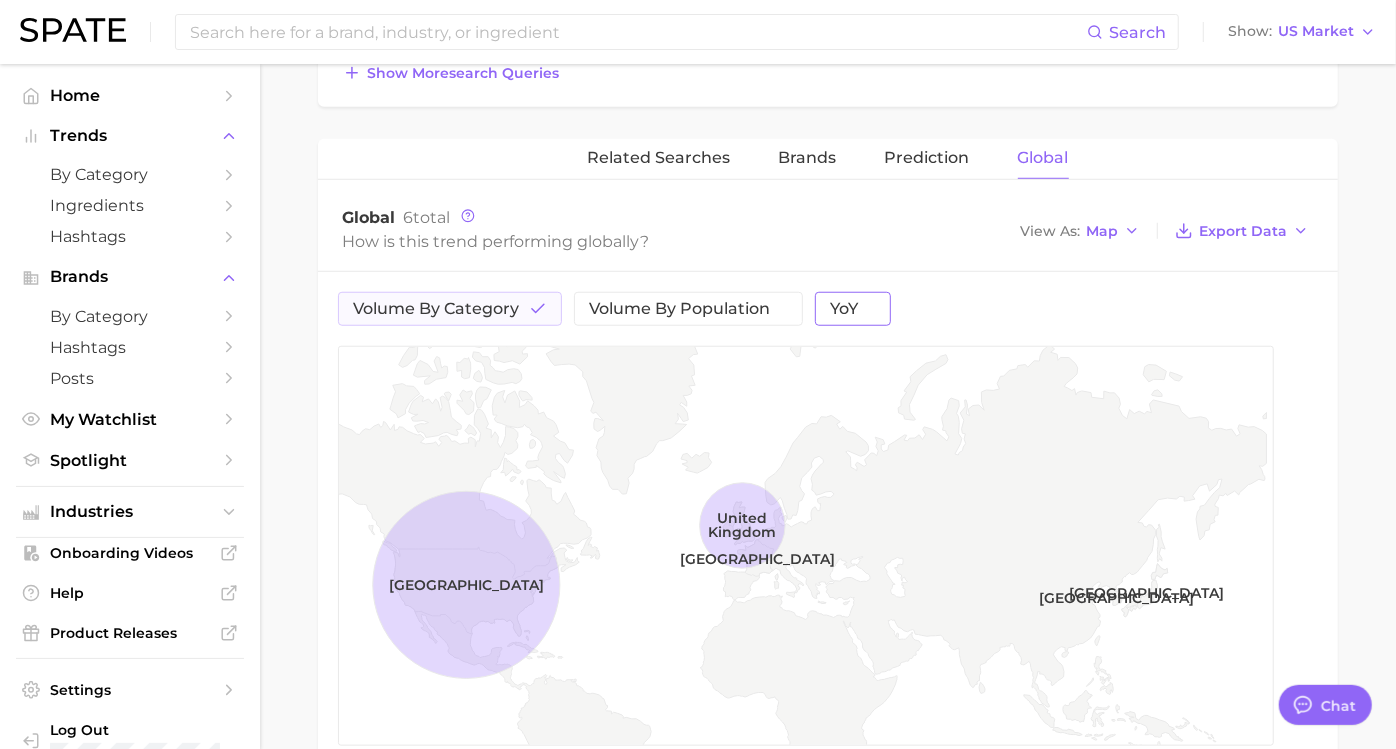 click on "YoY" at bounding box center (844, 309) 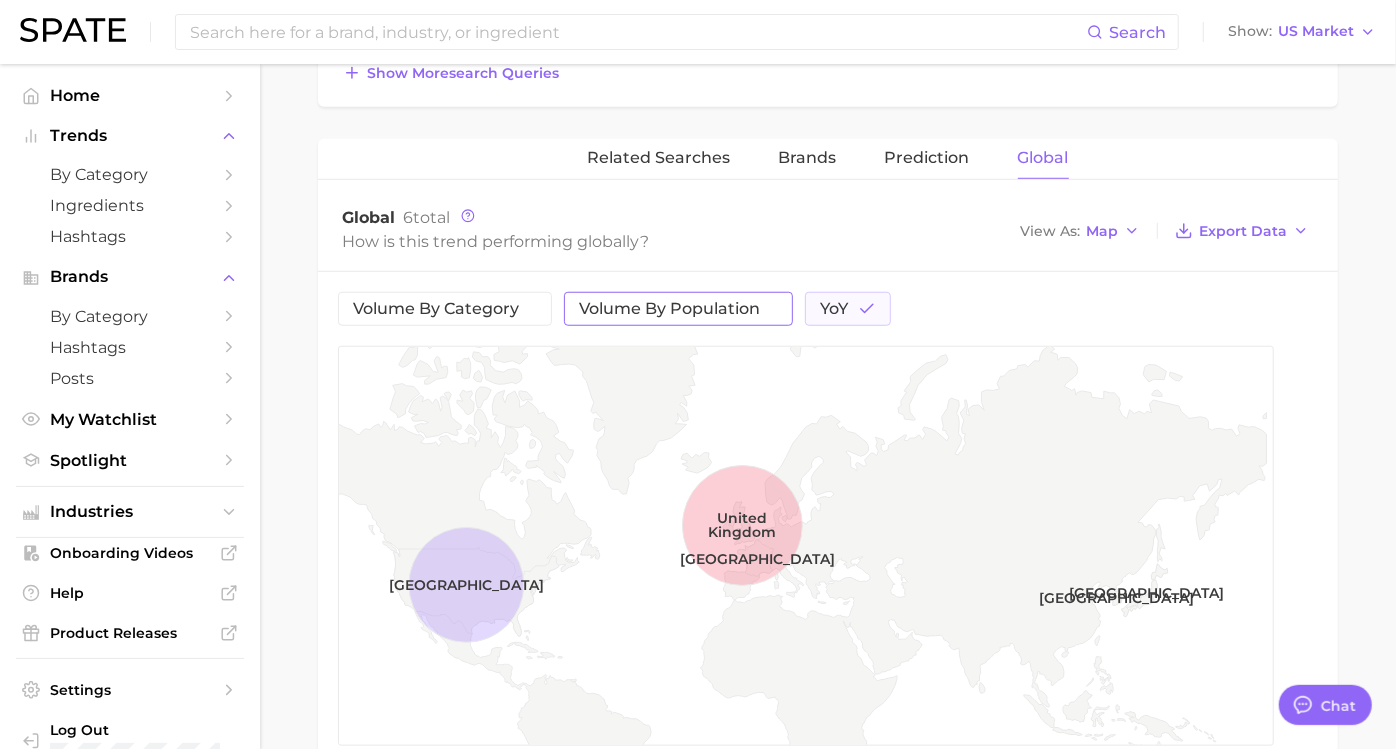 click on "volume by population" at bounding box center [669, 309] 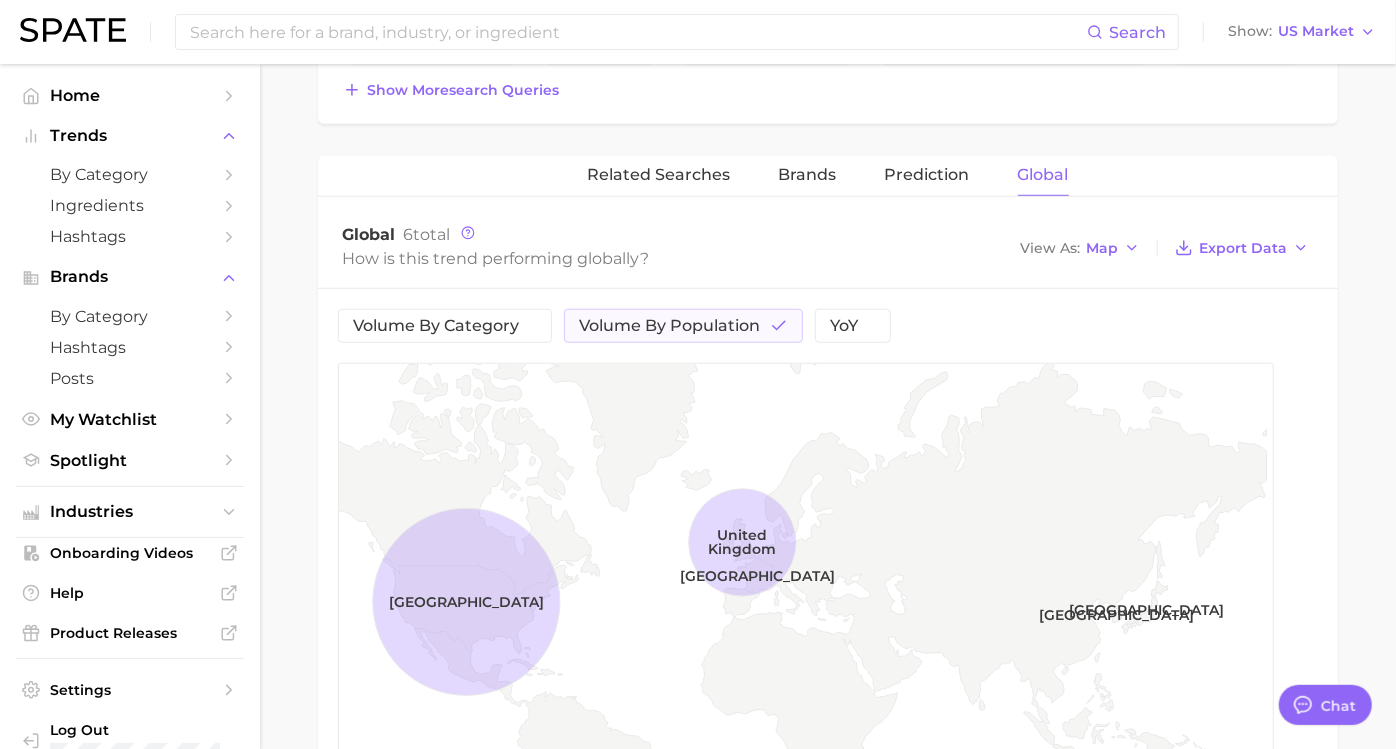 scroll, scrollTop: 870, scrollLeft: 0, axis: vertical 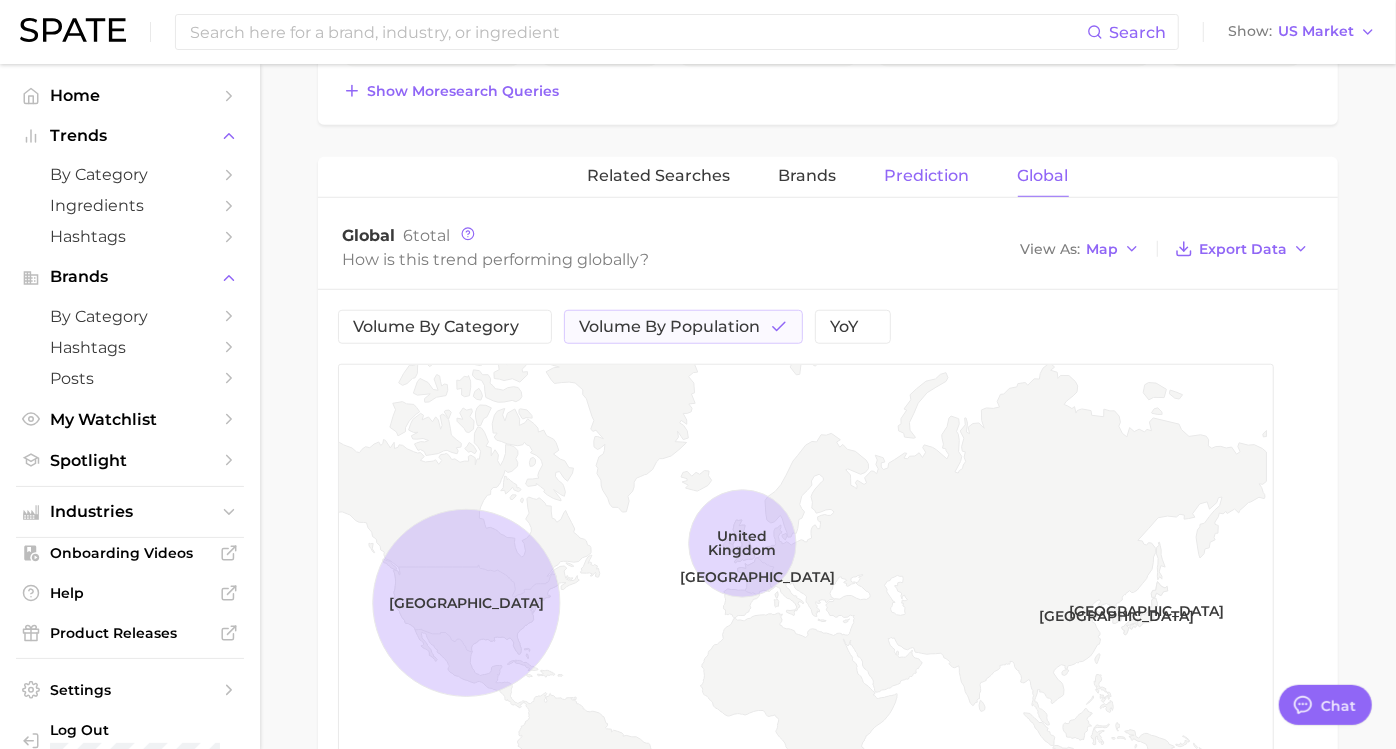 click on "Prediction" at bounding box center [927, 176] 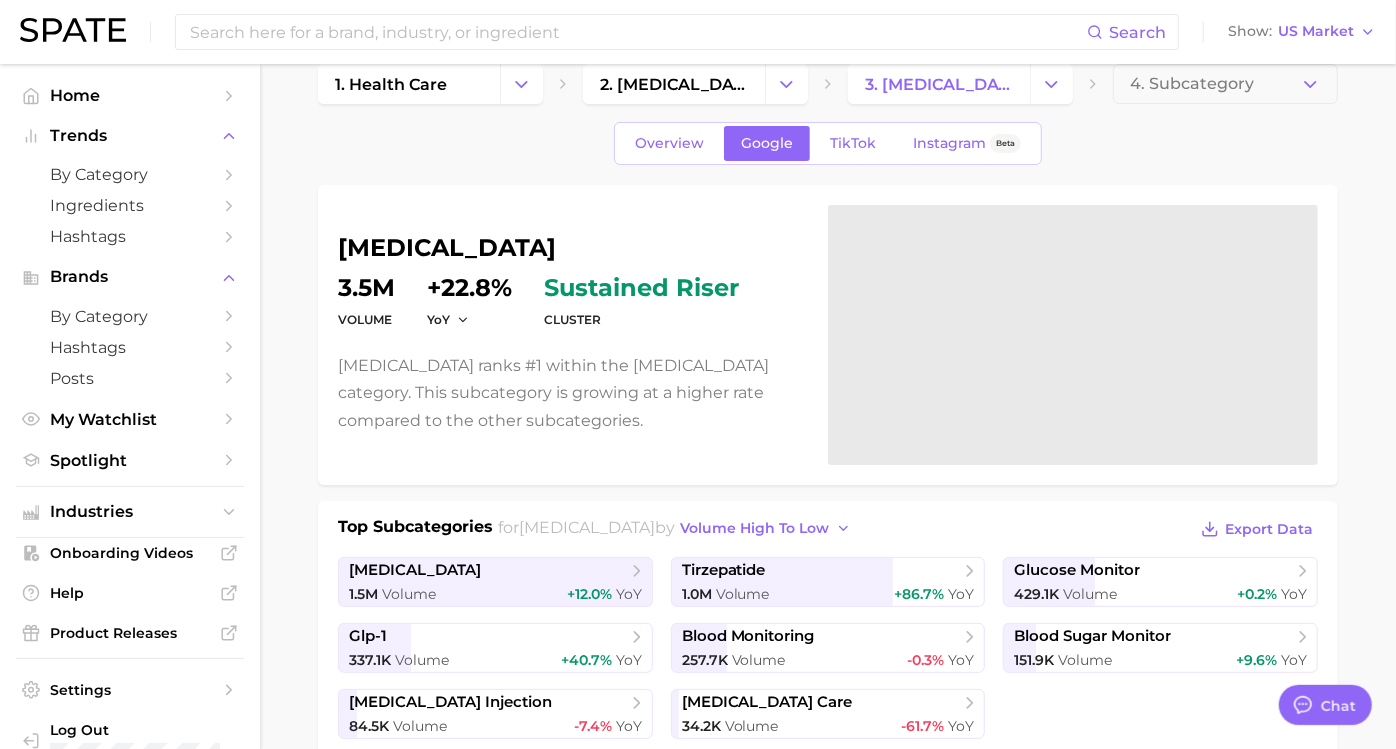 scroll, scrollTop: 0, scrollLeft: 0, axis: both 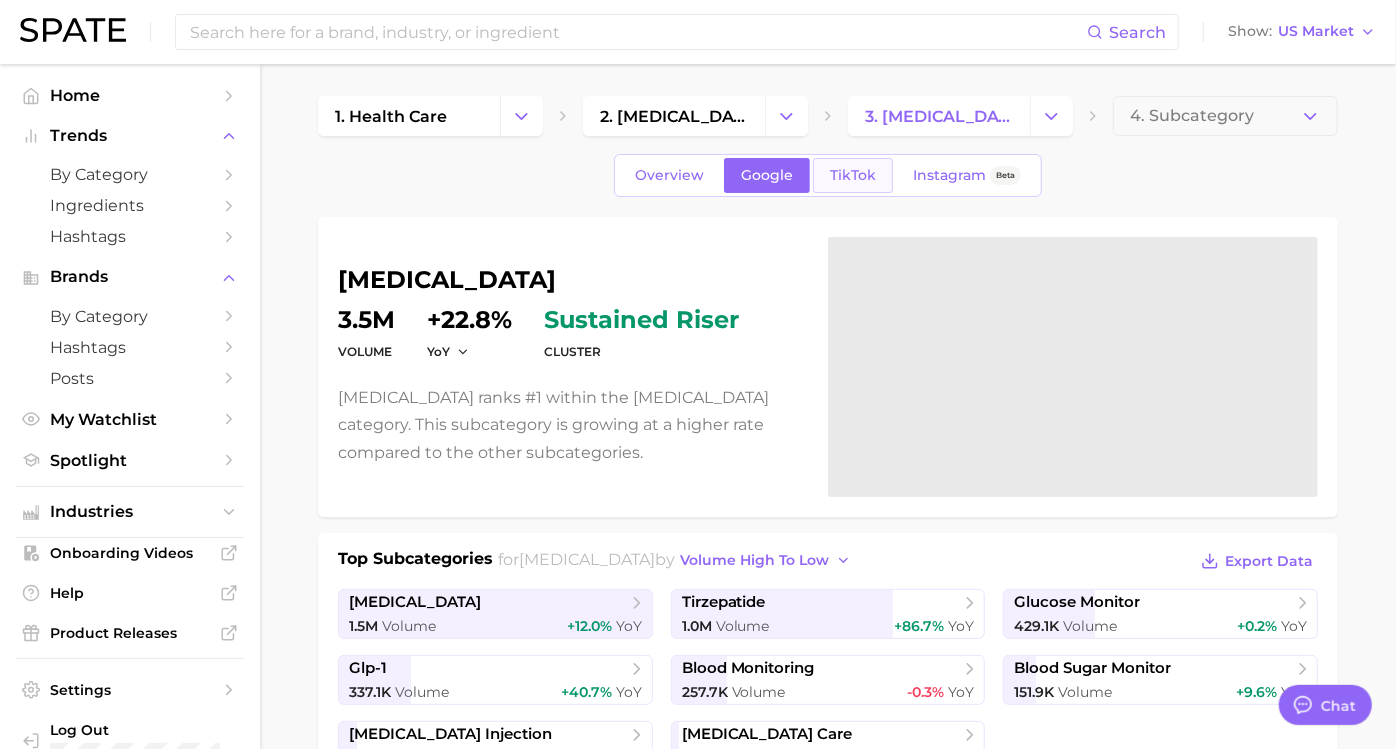click on "TikTok" at bounding box center [853, 175] 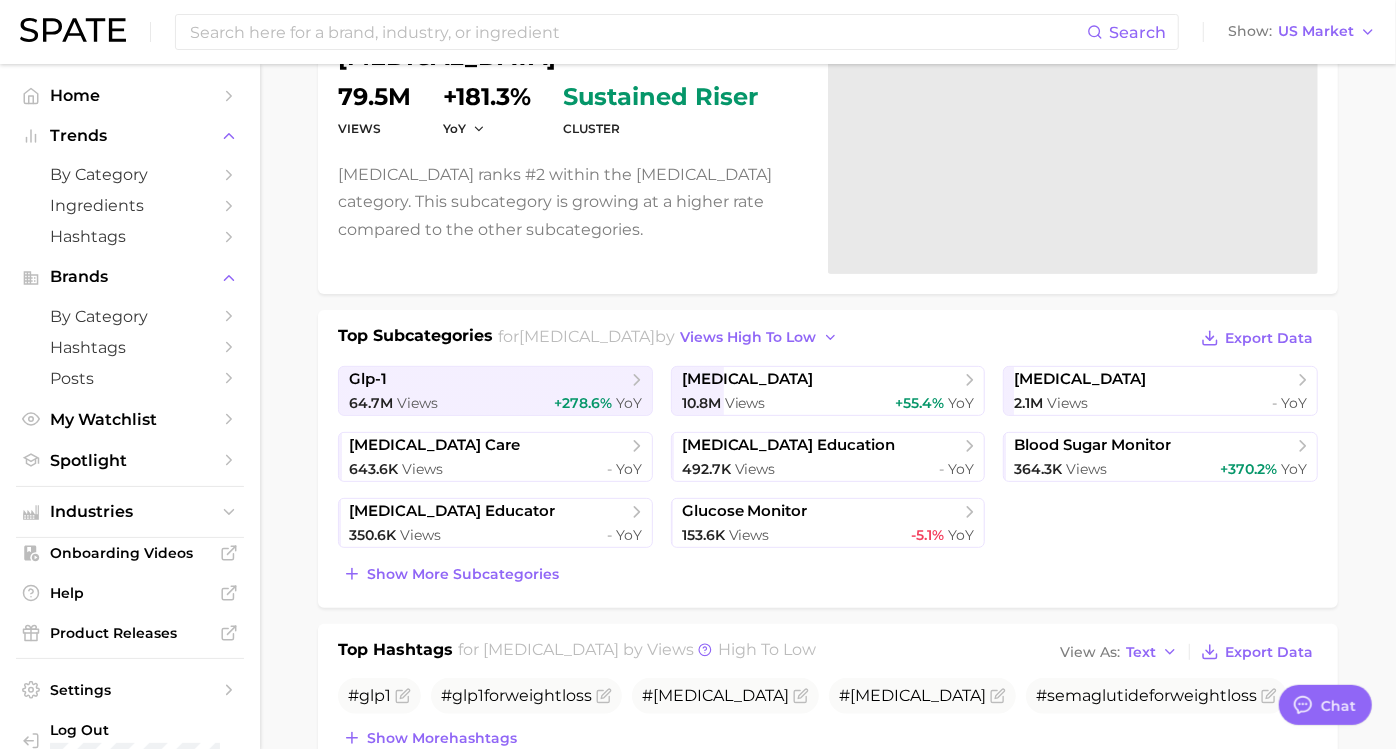 scroll, scrollTop: 224, scrollLeft: 0, axis: vertical 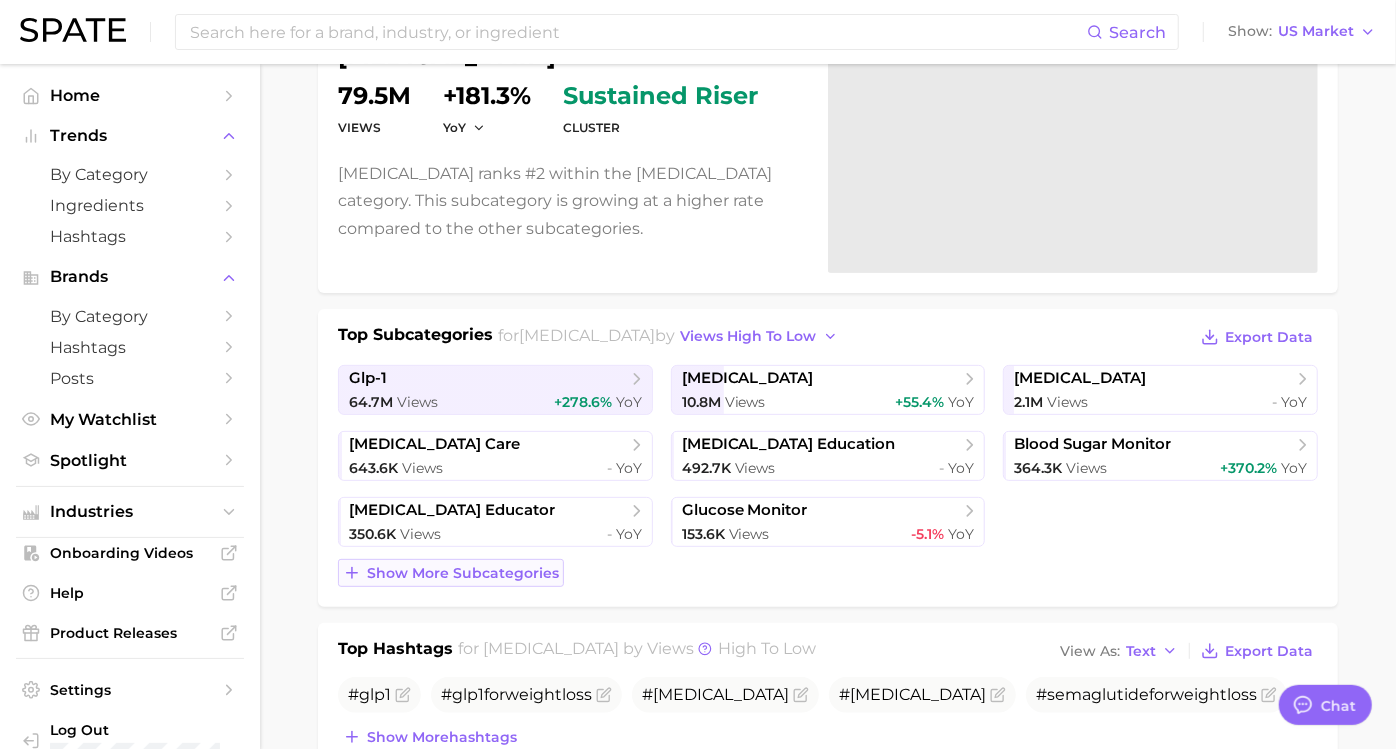 click on "Show more subcategories" at bounding box center (463, 573) 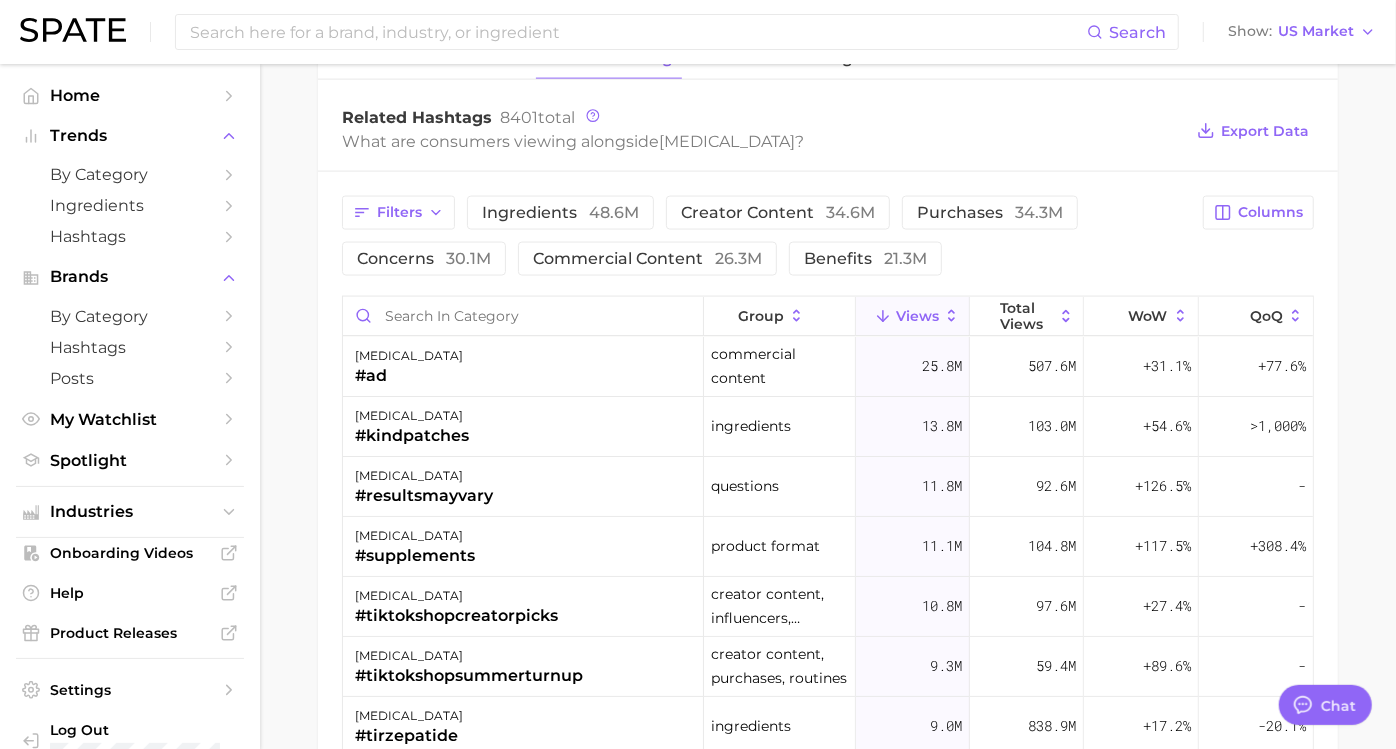 scroll, scrollTop: 1763, scrollLeft: 0, axis: vertical 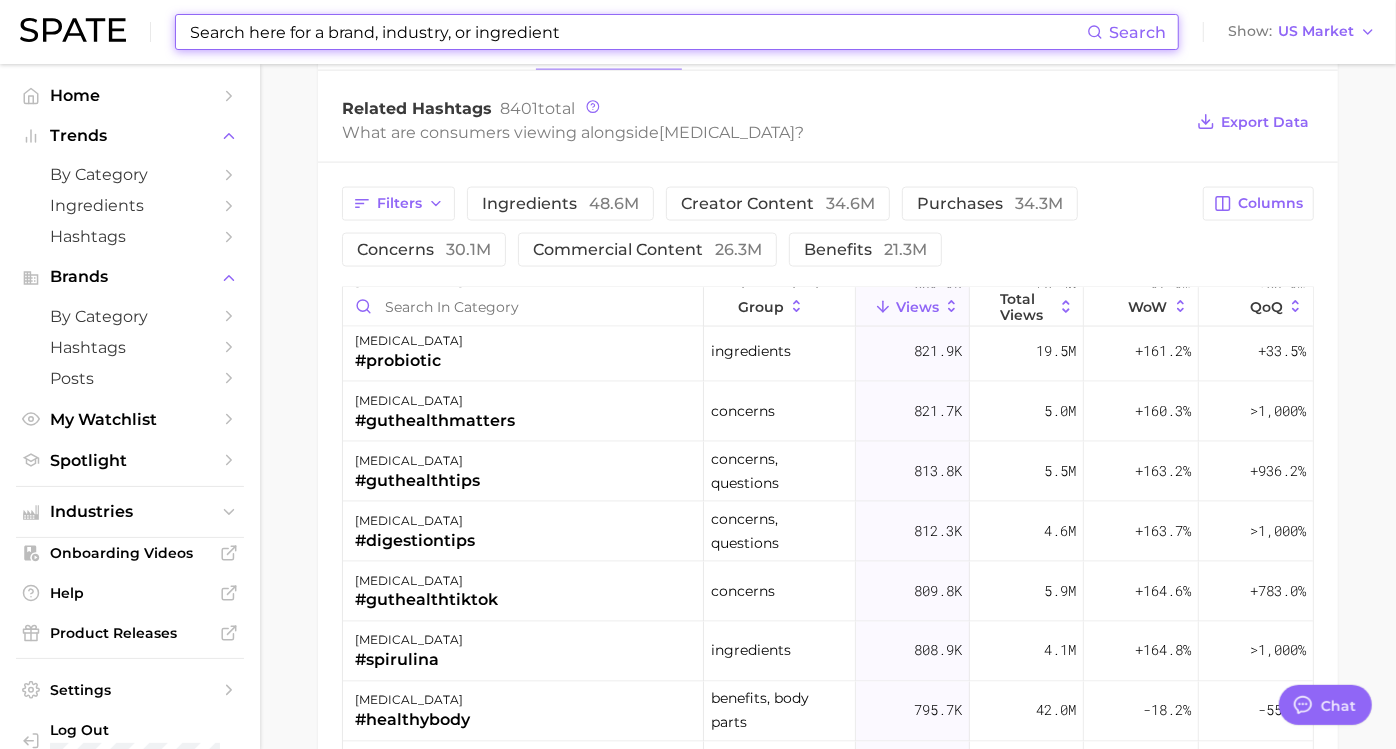 click at bounding box center [637, 32] 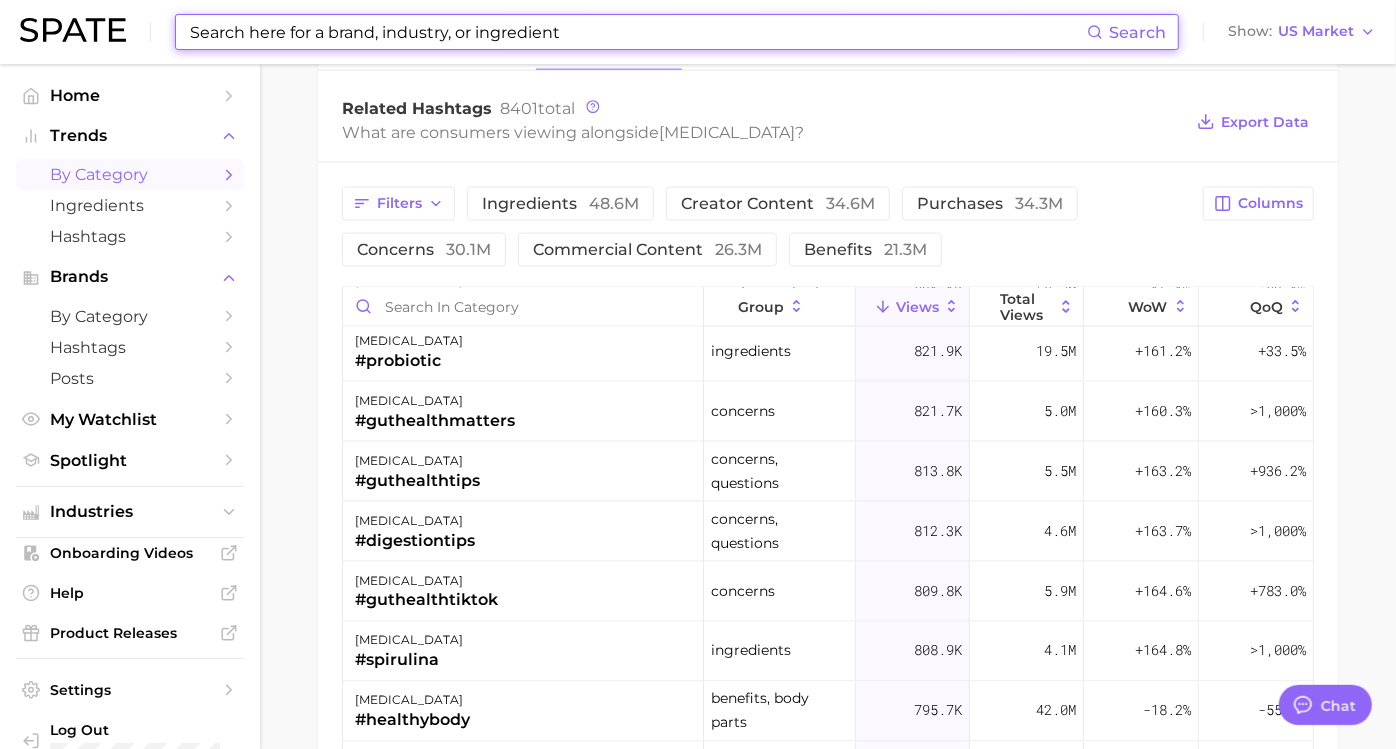 click on "by Category" at bounding box center (130, 174) 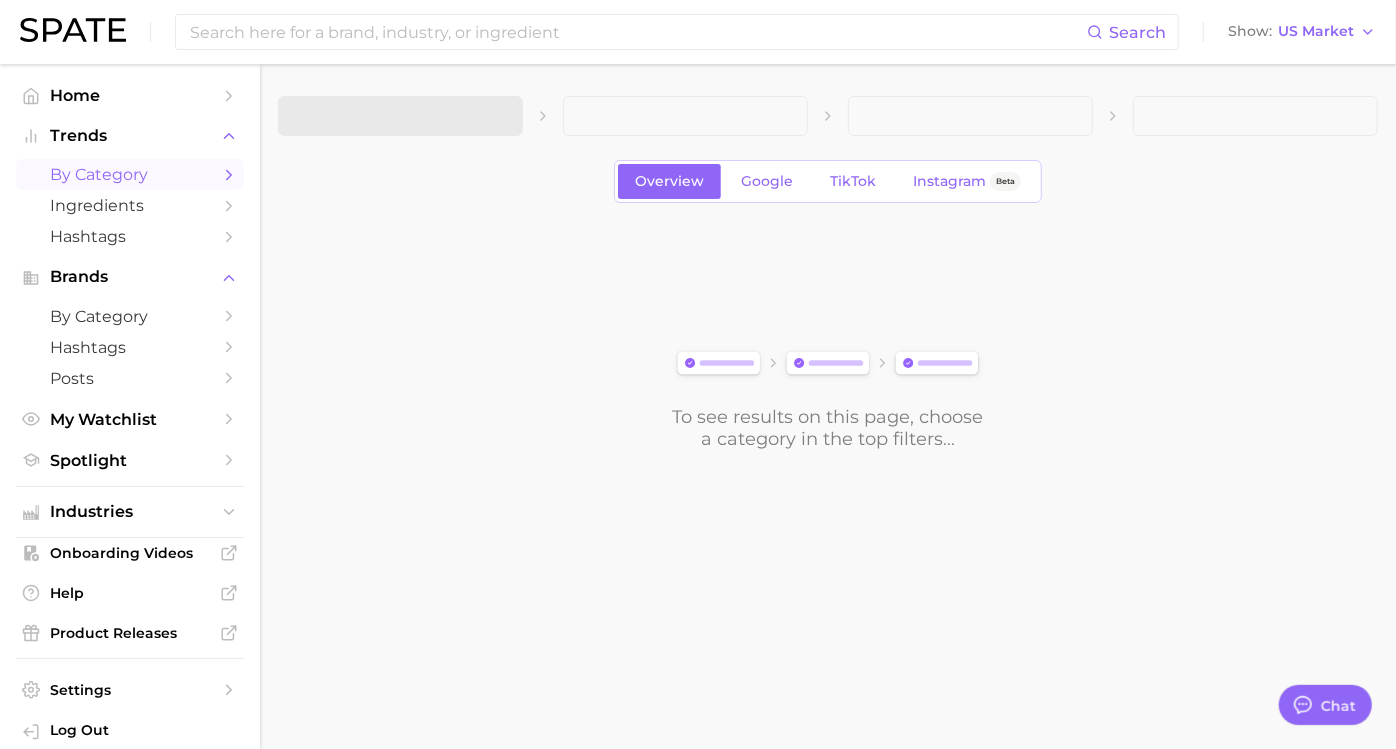 scroll, scrollTop: 0, scrollLeft: 0, axis: both 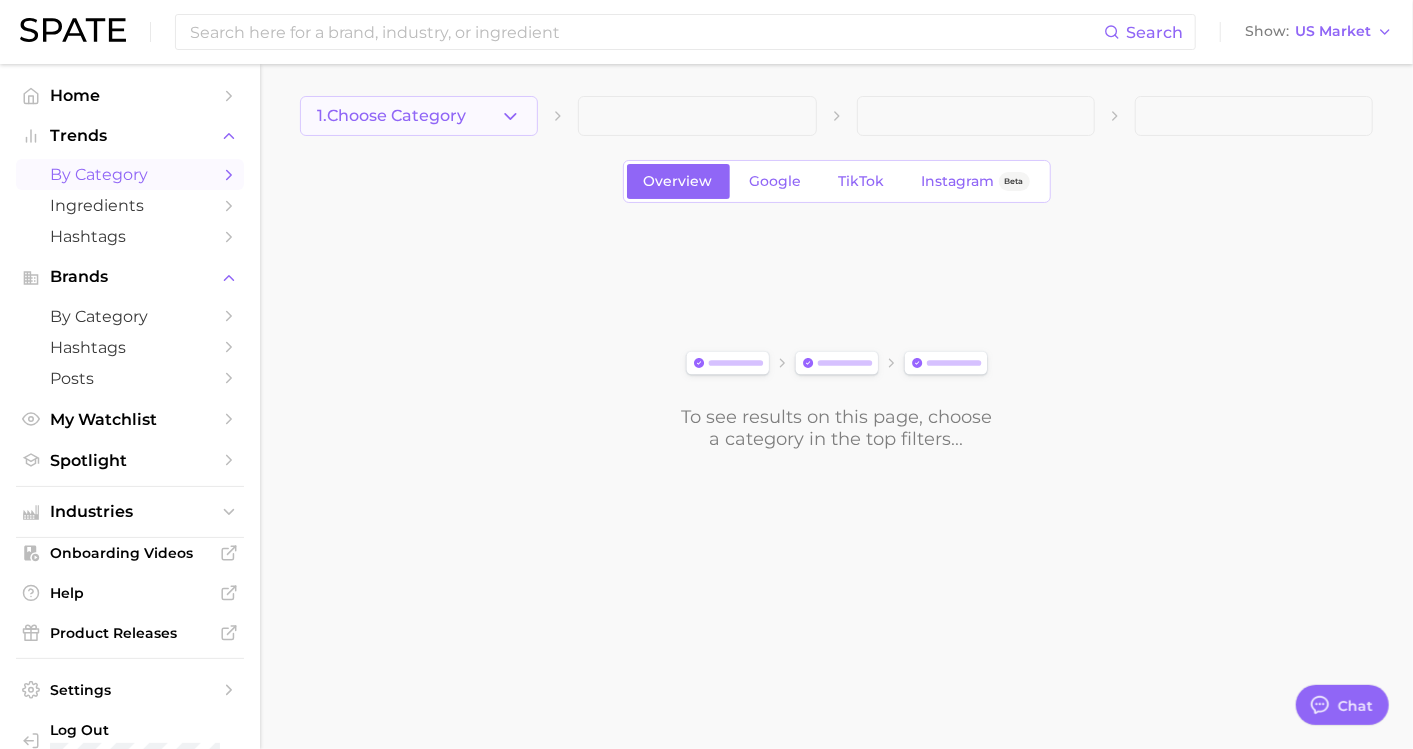click on "1.  Choose Category" at bounding box center (419, 116) 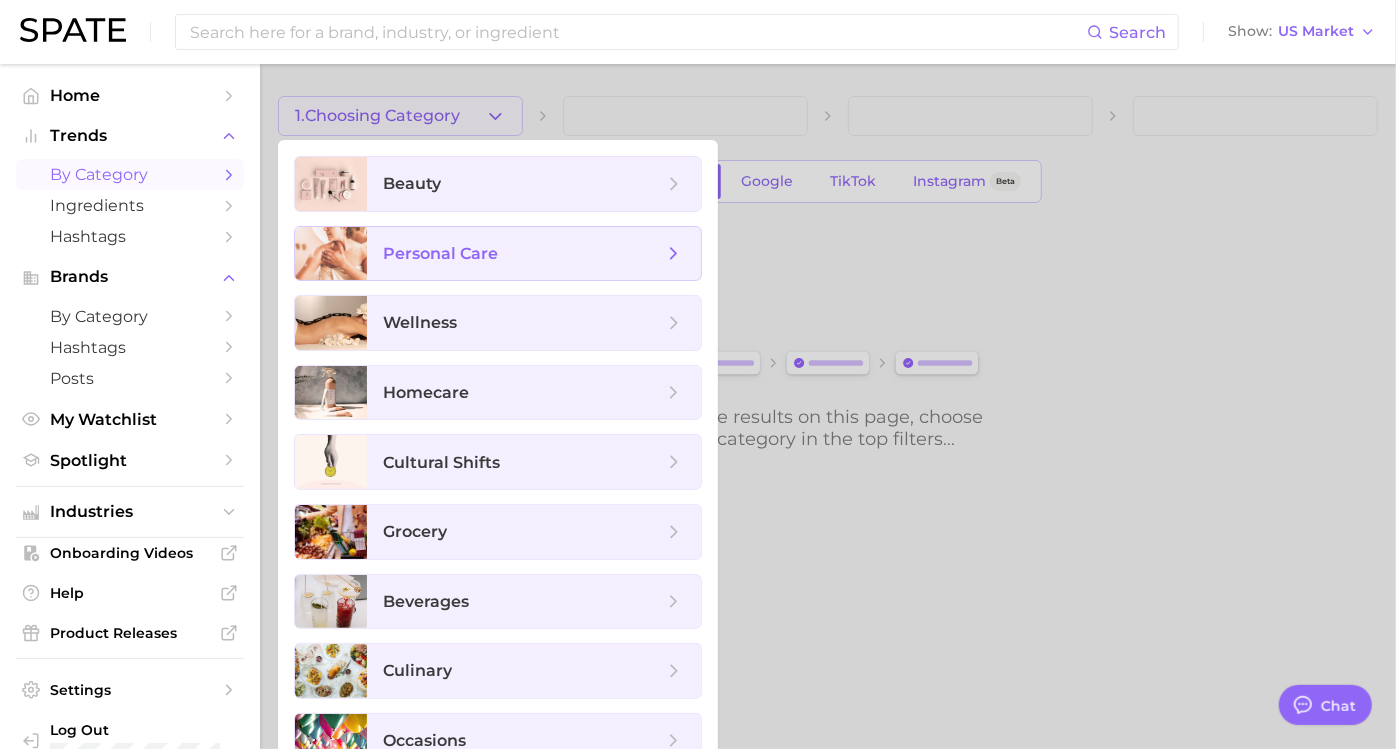 click on "personal care" at bounding box center (440, 253) 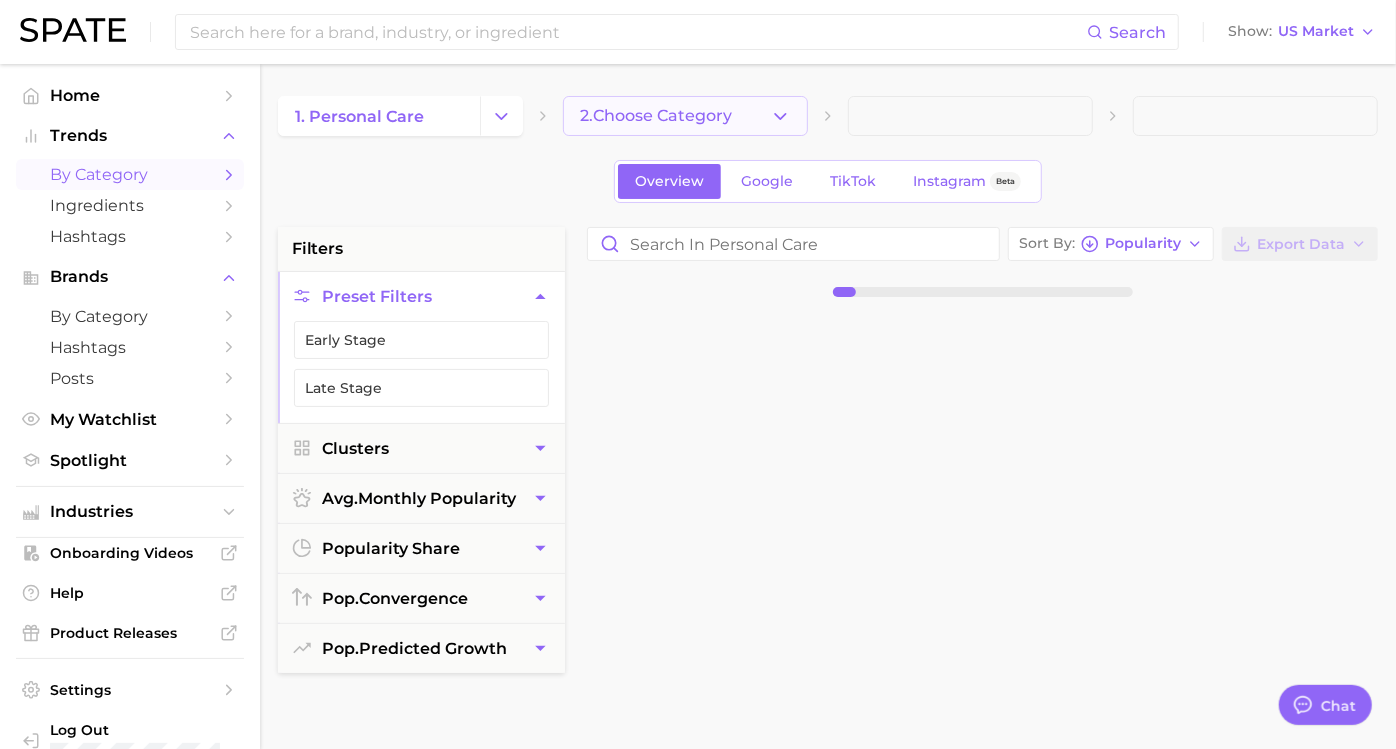 click on "2.  Choose Category" at bounding box center [685, 116] 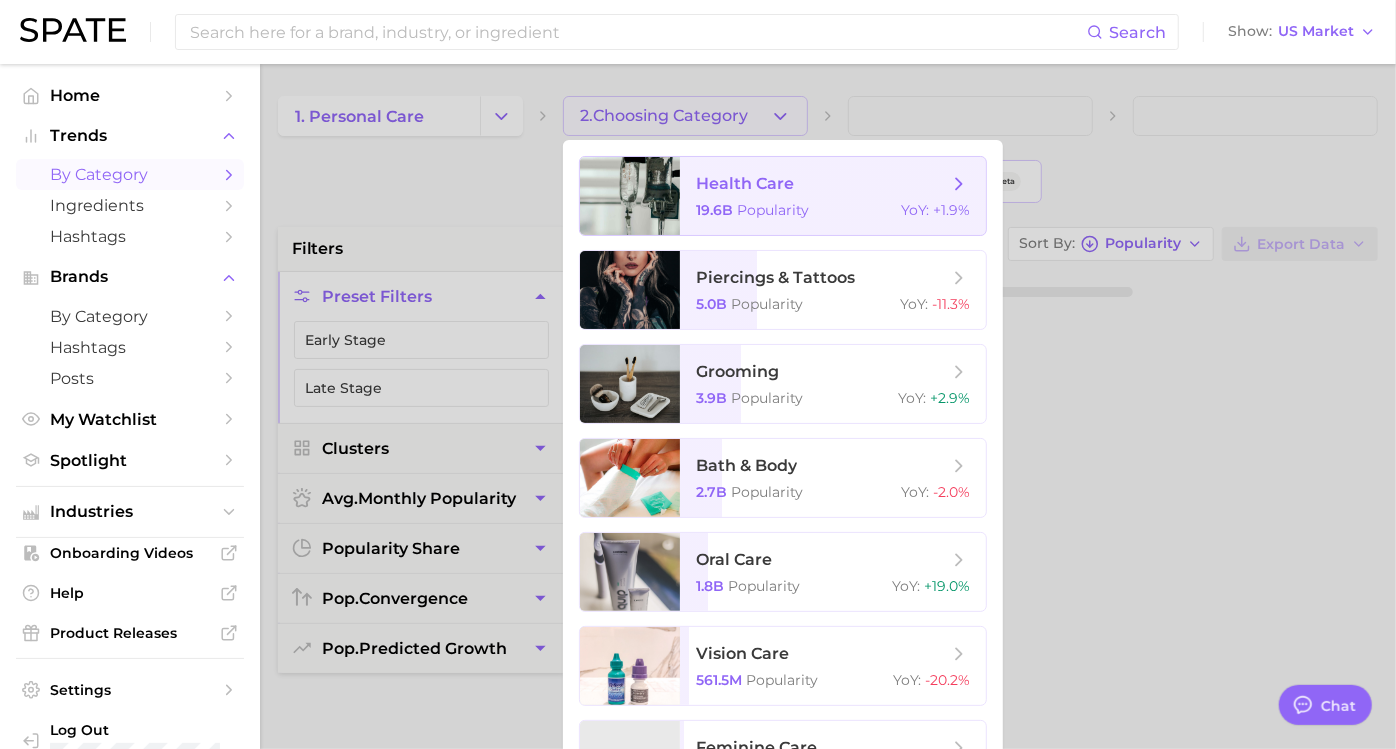 click on "health care" at bounding box center [745, 183] 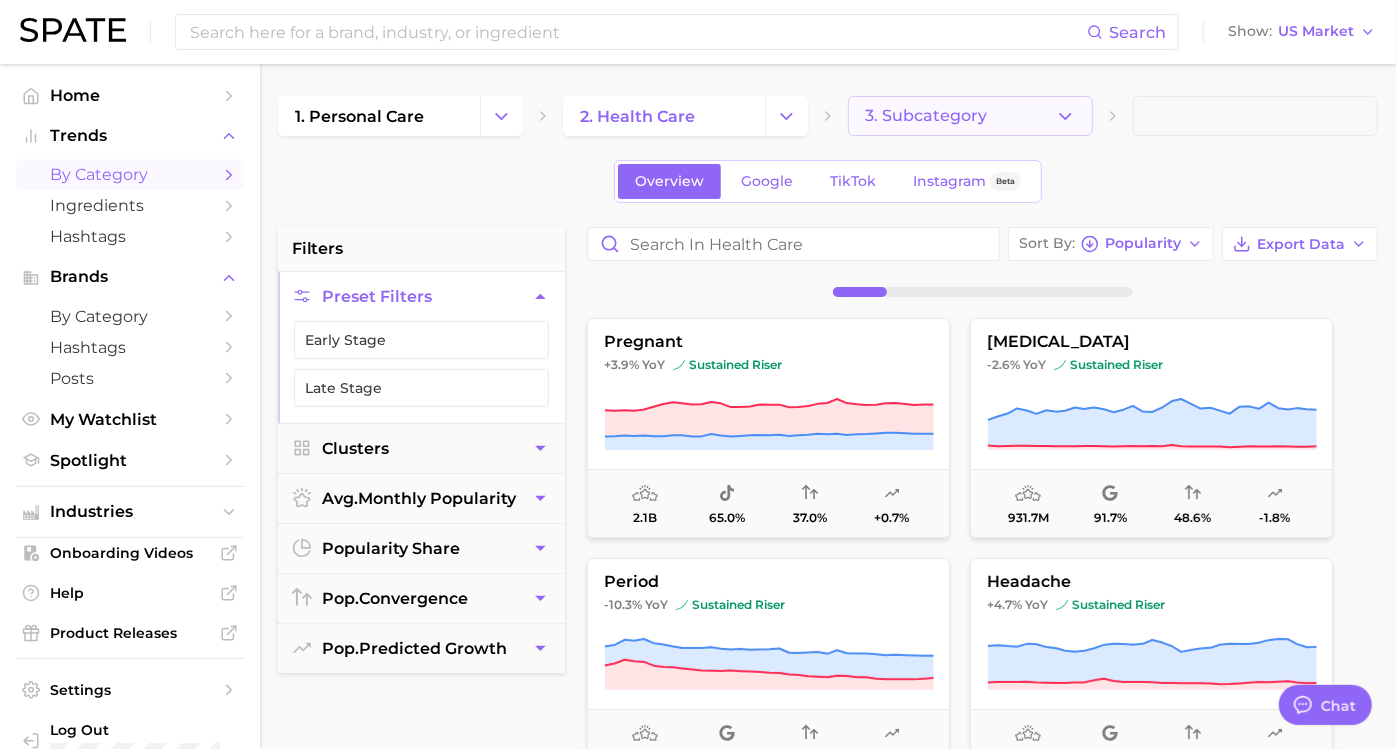 click on "3. Subcategory" at bounding box center (926, 116) 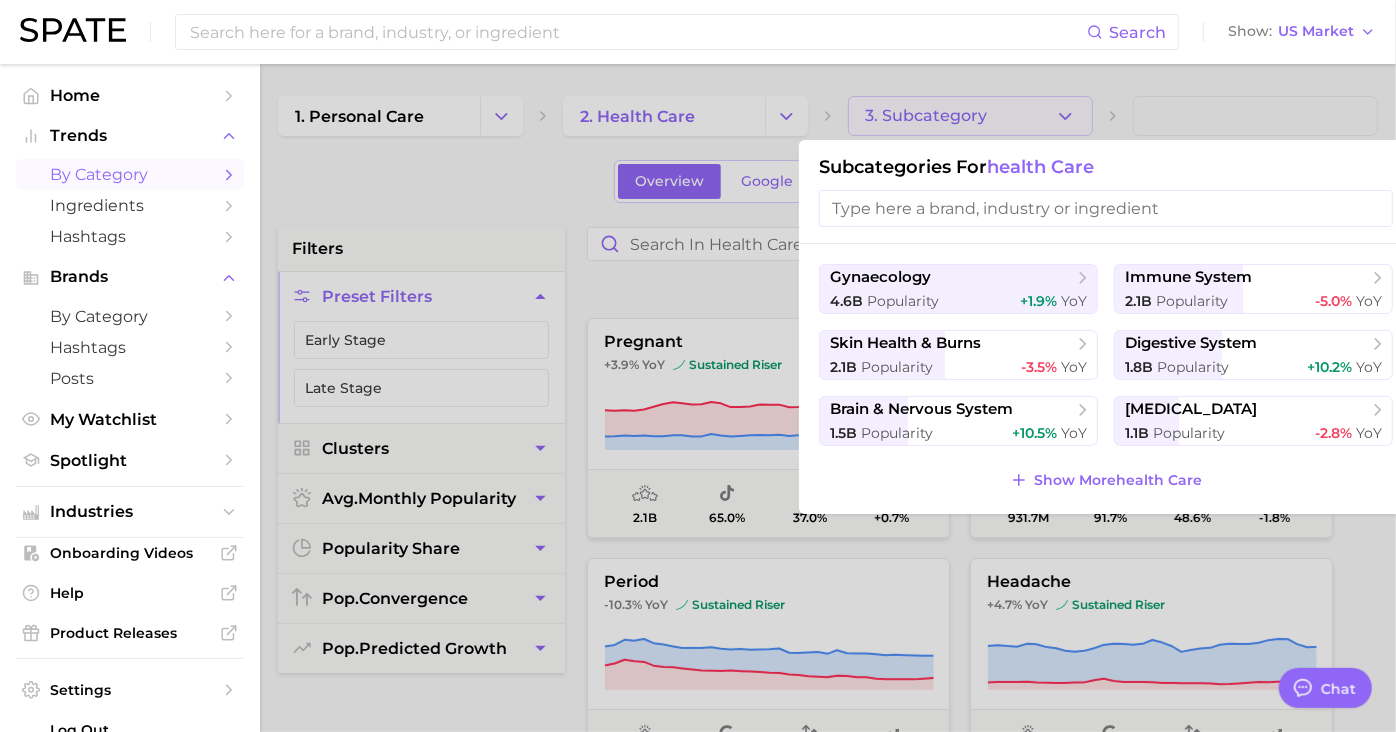 click at bounding box center (698, 366) 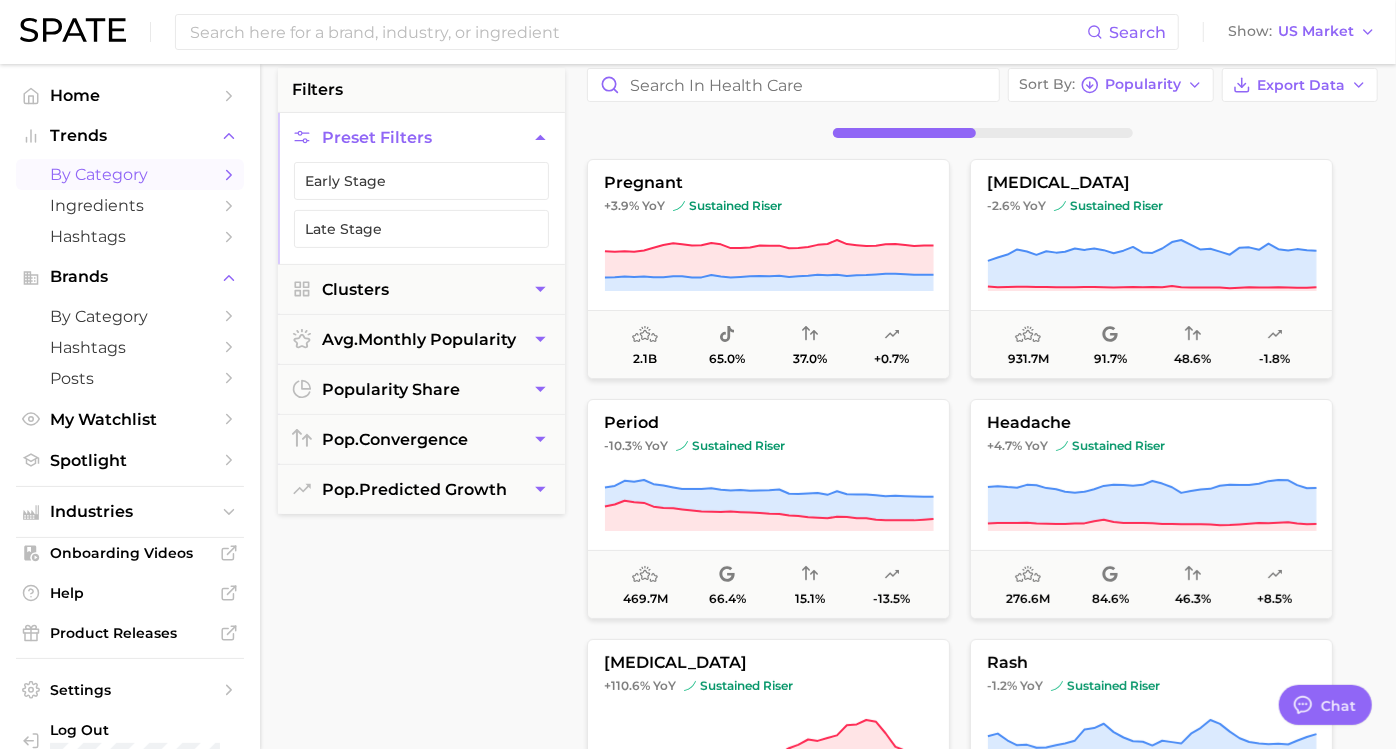 scroll, scrollTop: 161, scrollLeft: 0, axis: vertical 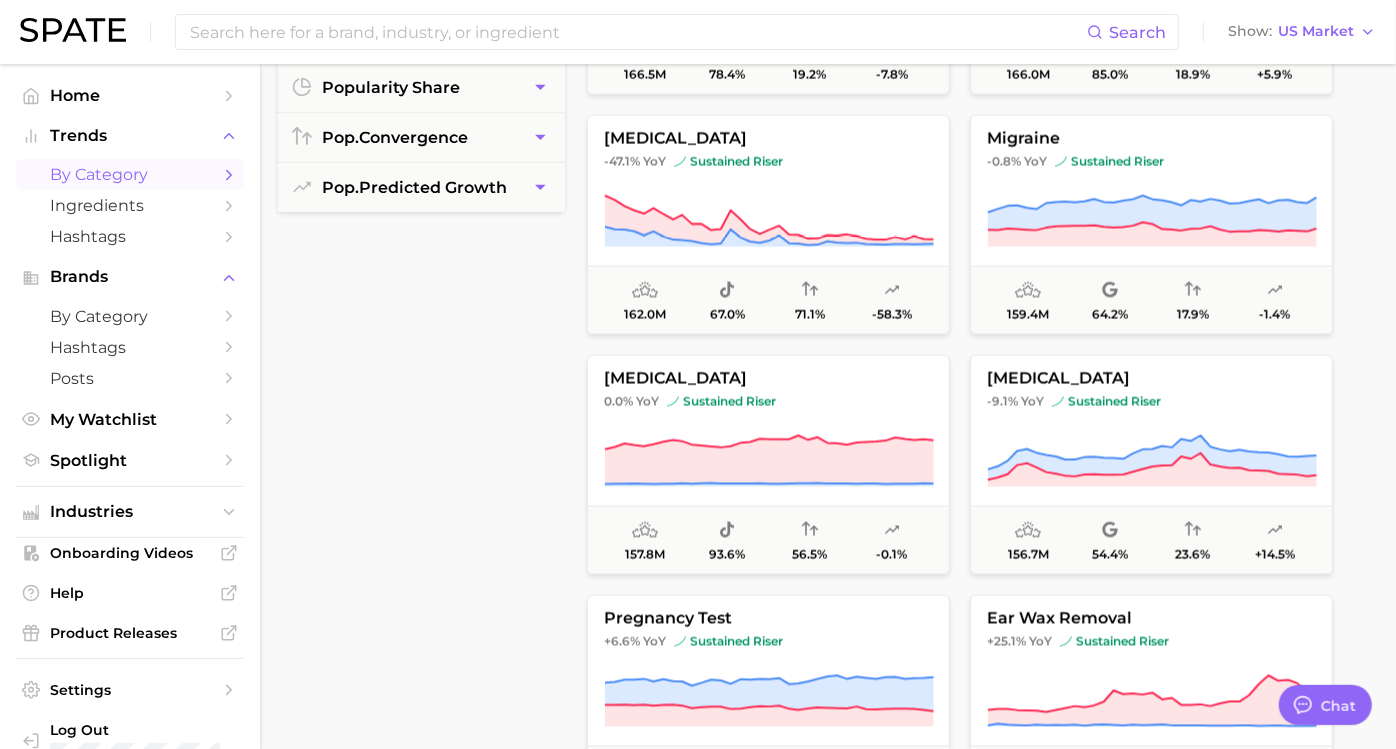 click on "filters Preset Filters Early Stage   Late Stage   Clusters avg.  monthly popularity popularity share pop.  convergence pop.  predicted growth" at bounding box center [421, 273] 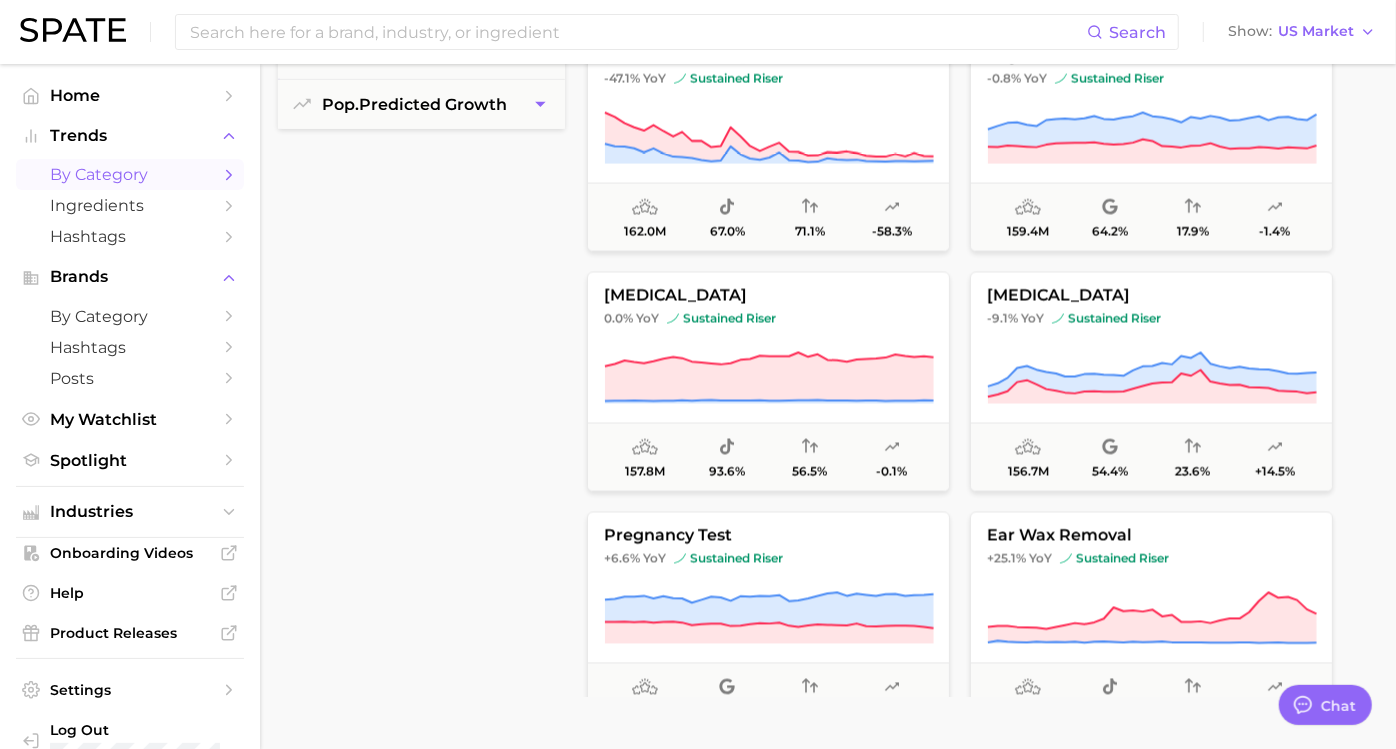 scroll, scrollTop: 548, scrollLeft: 0, axis: vertical 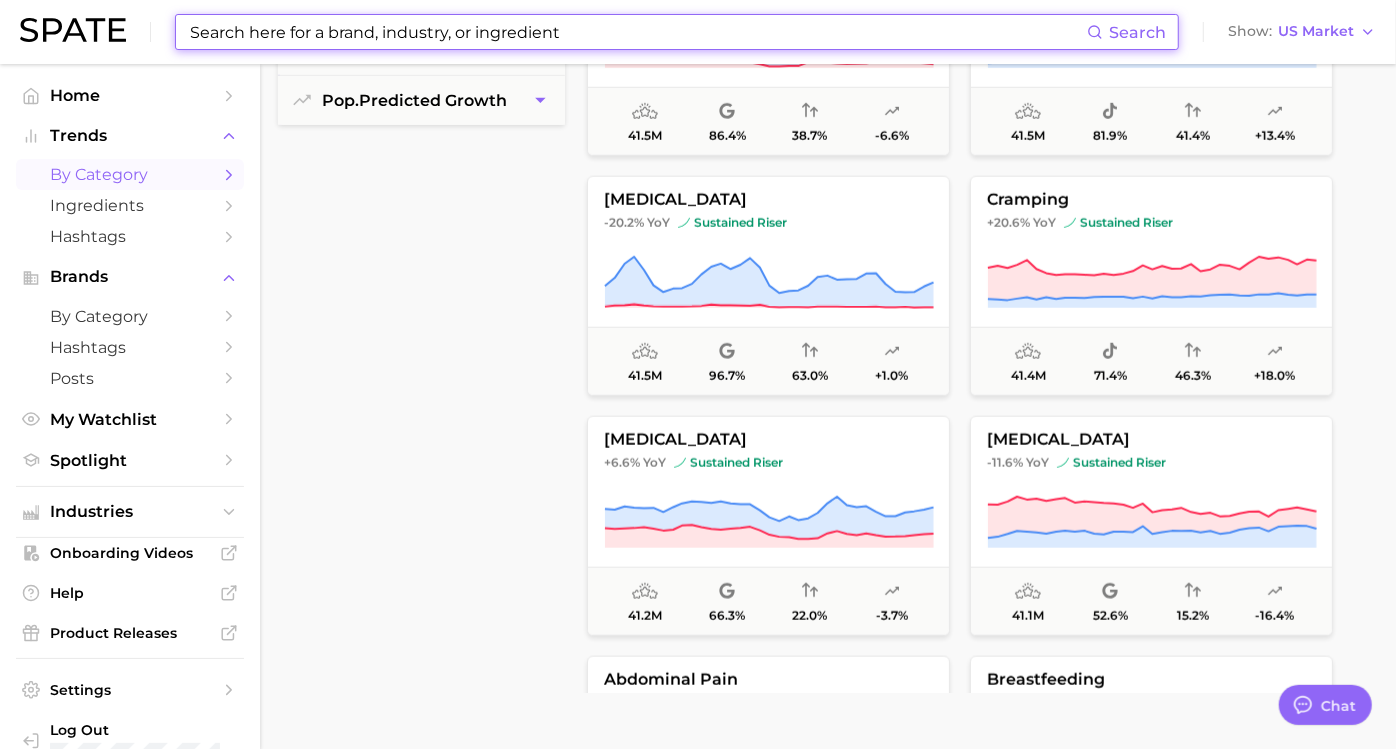 click at bounding box center (637, 32) 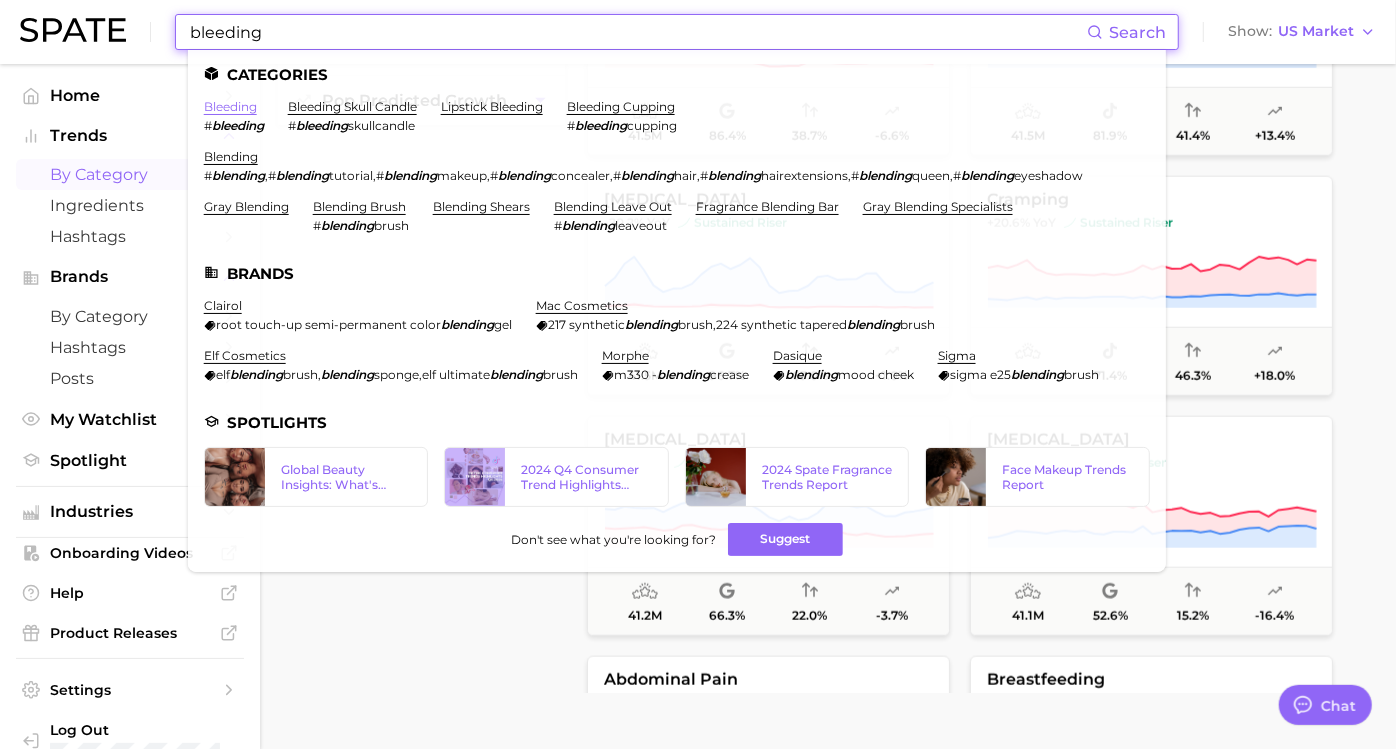 type on "bleeding" 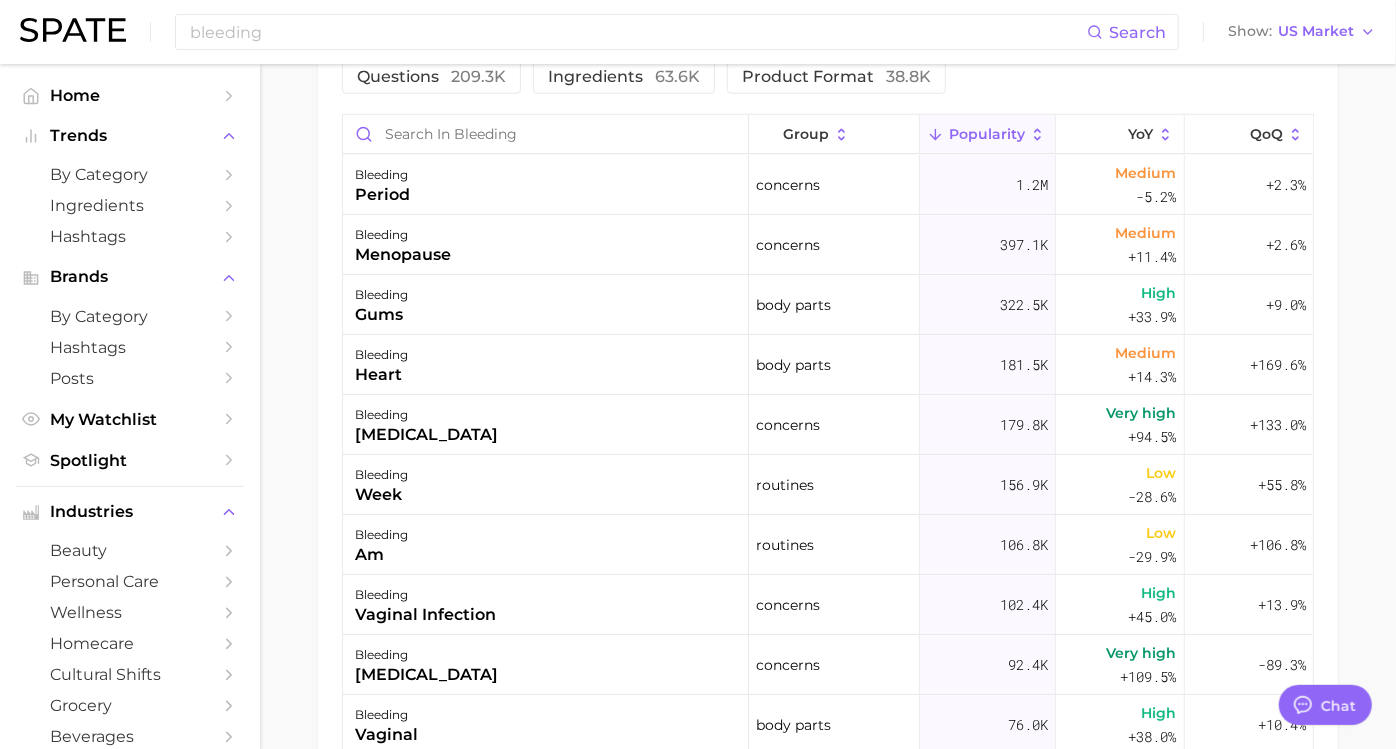 scroll, scrollTop: 1133, scrollLeft: 0, axis: vertical 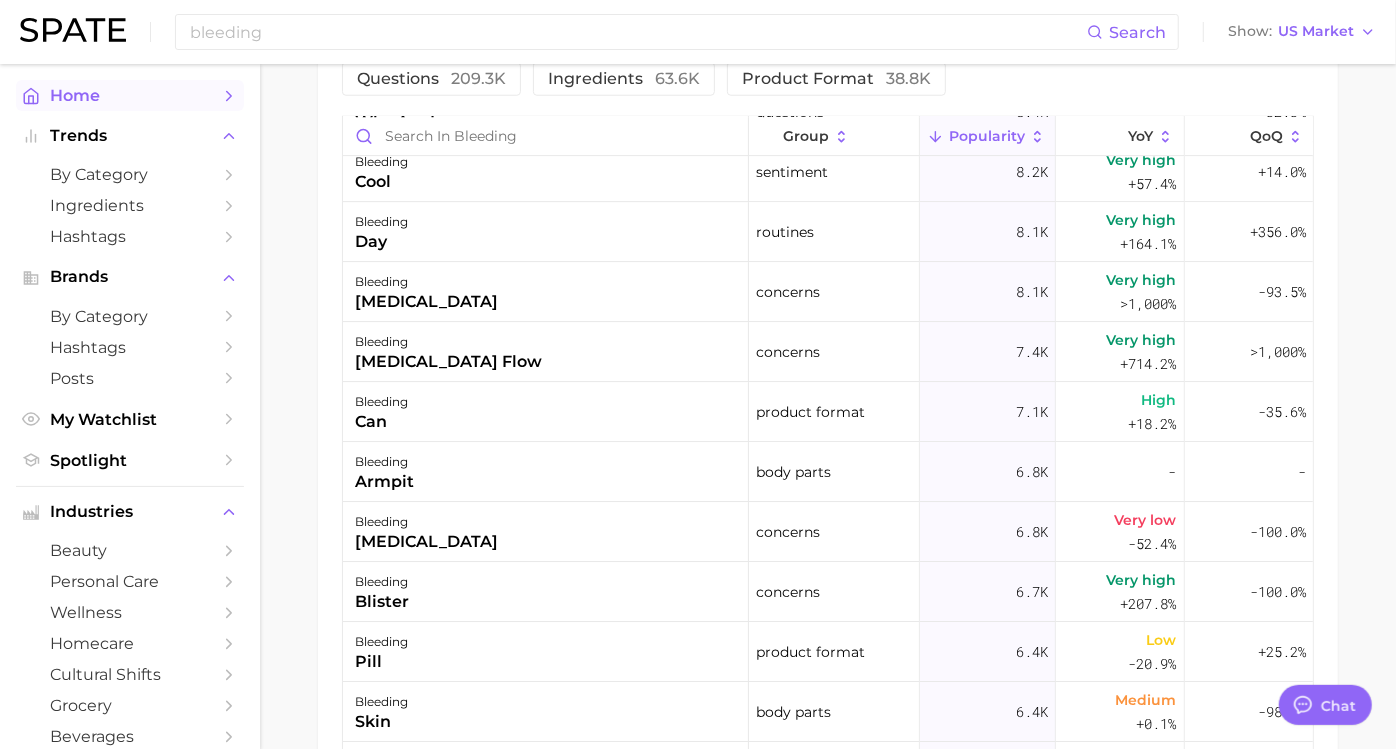 click on "Home" at bounding box center [130, 95] 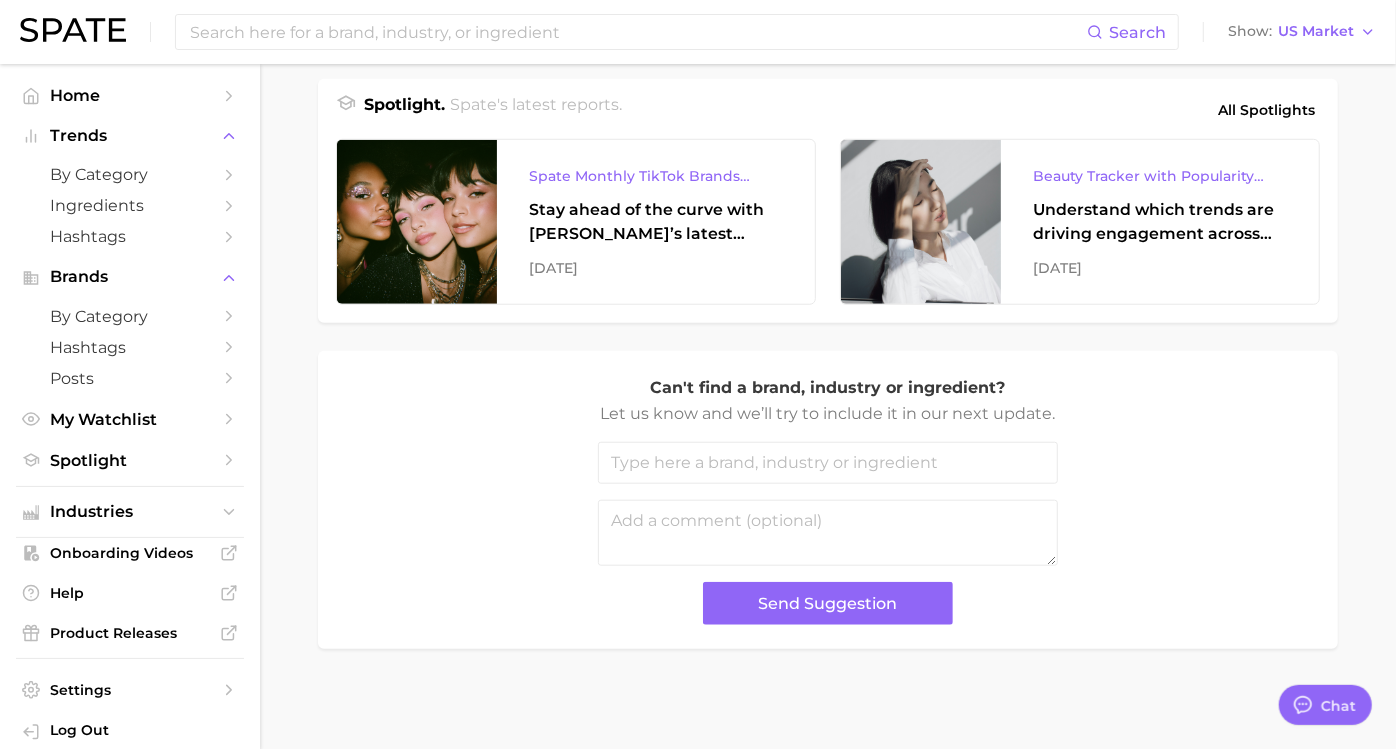 scroll, scrollTop: 0, scrollLeft: 0, axis: both 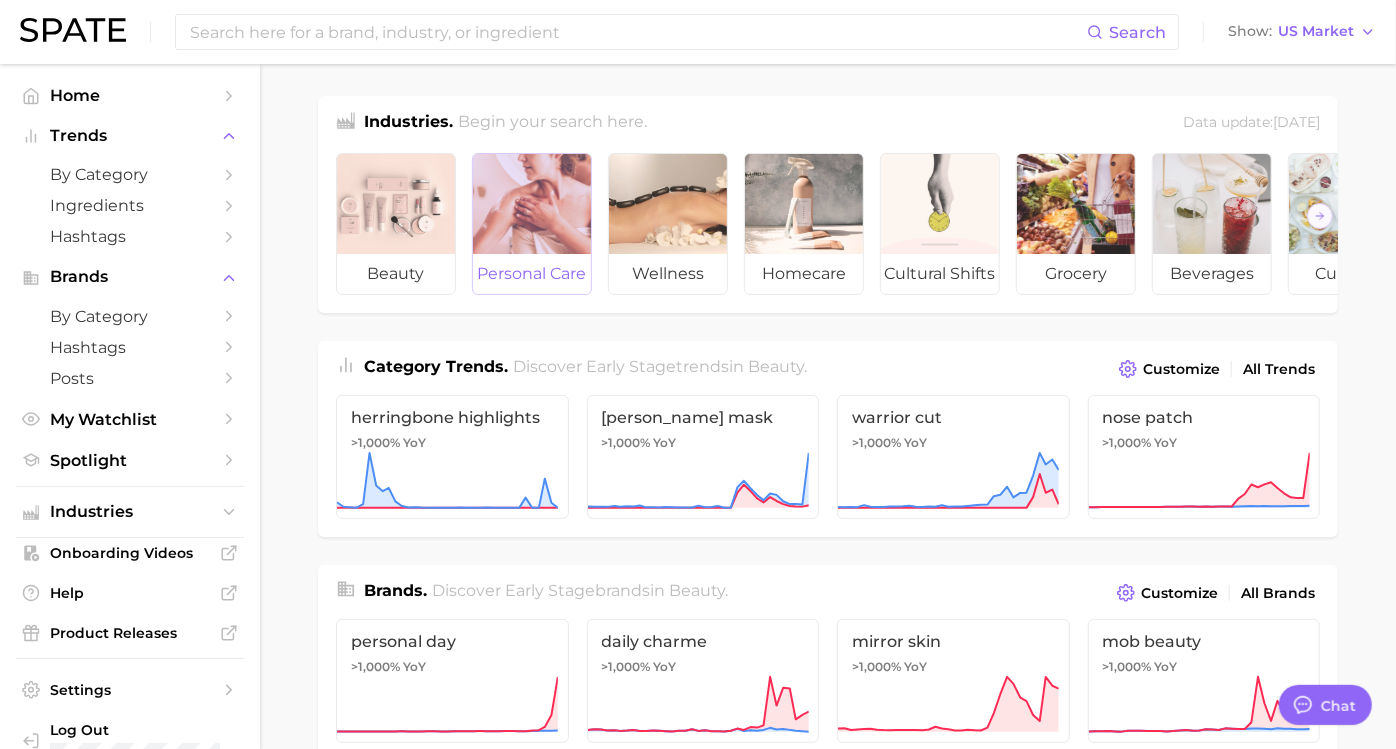 click on "personal care" at bounding box center (532, 274) 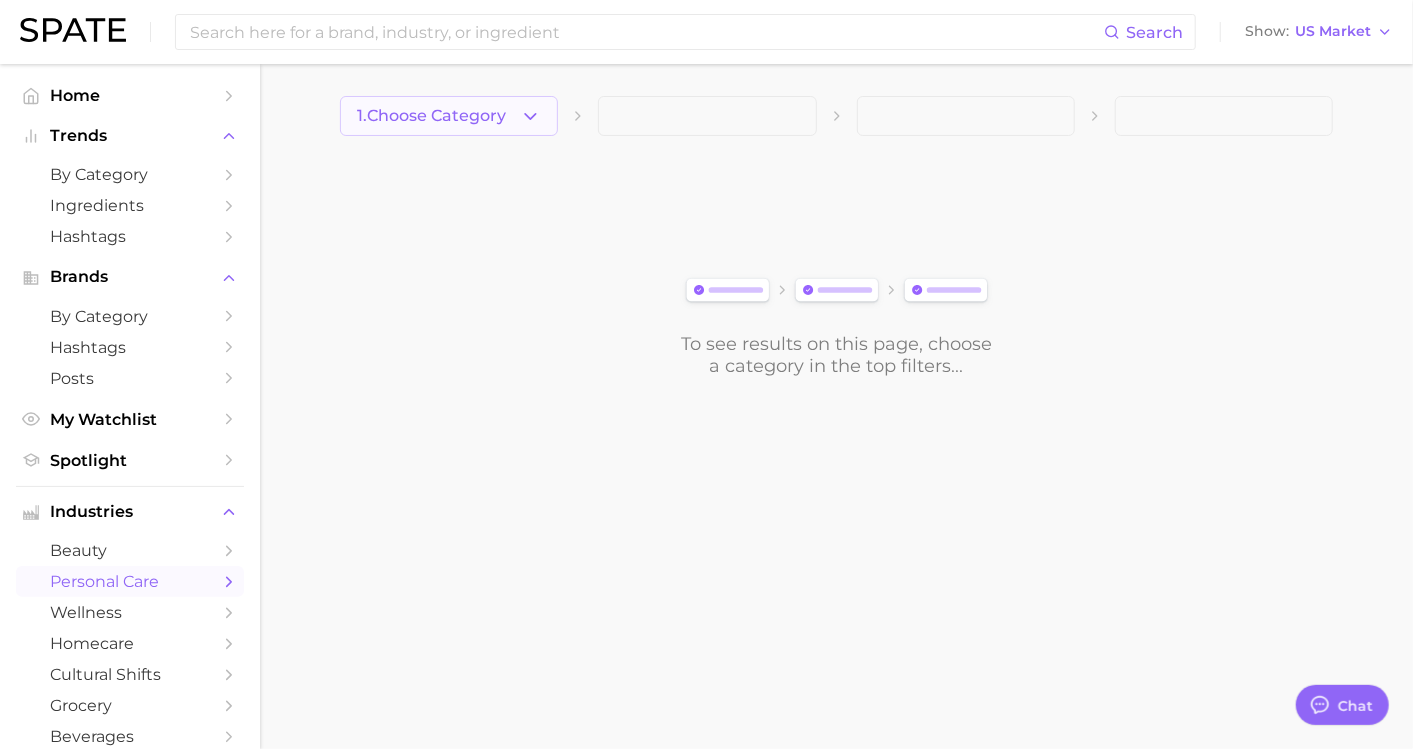 click 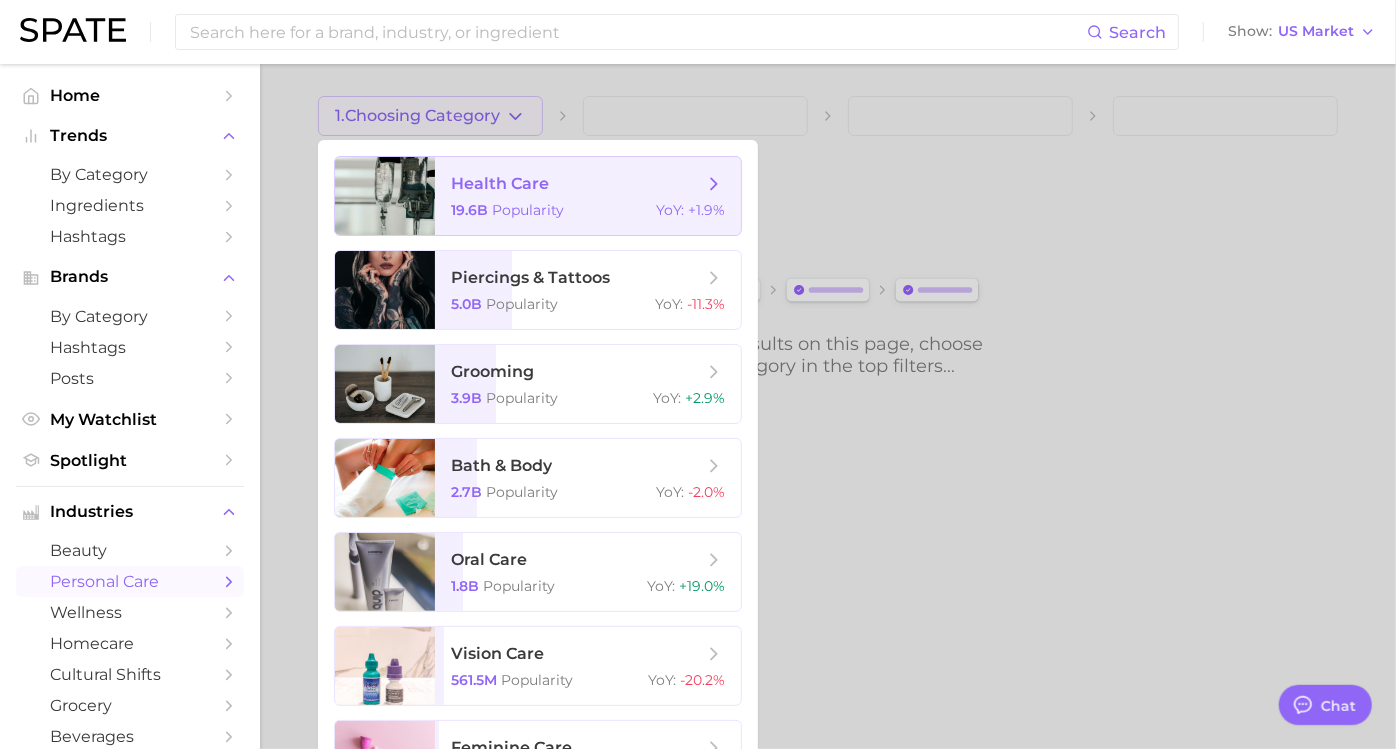 click on "health care 19.6b   Popularity YoY :   +1.9%" at bounding box center (588, 196) 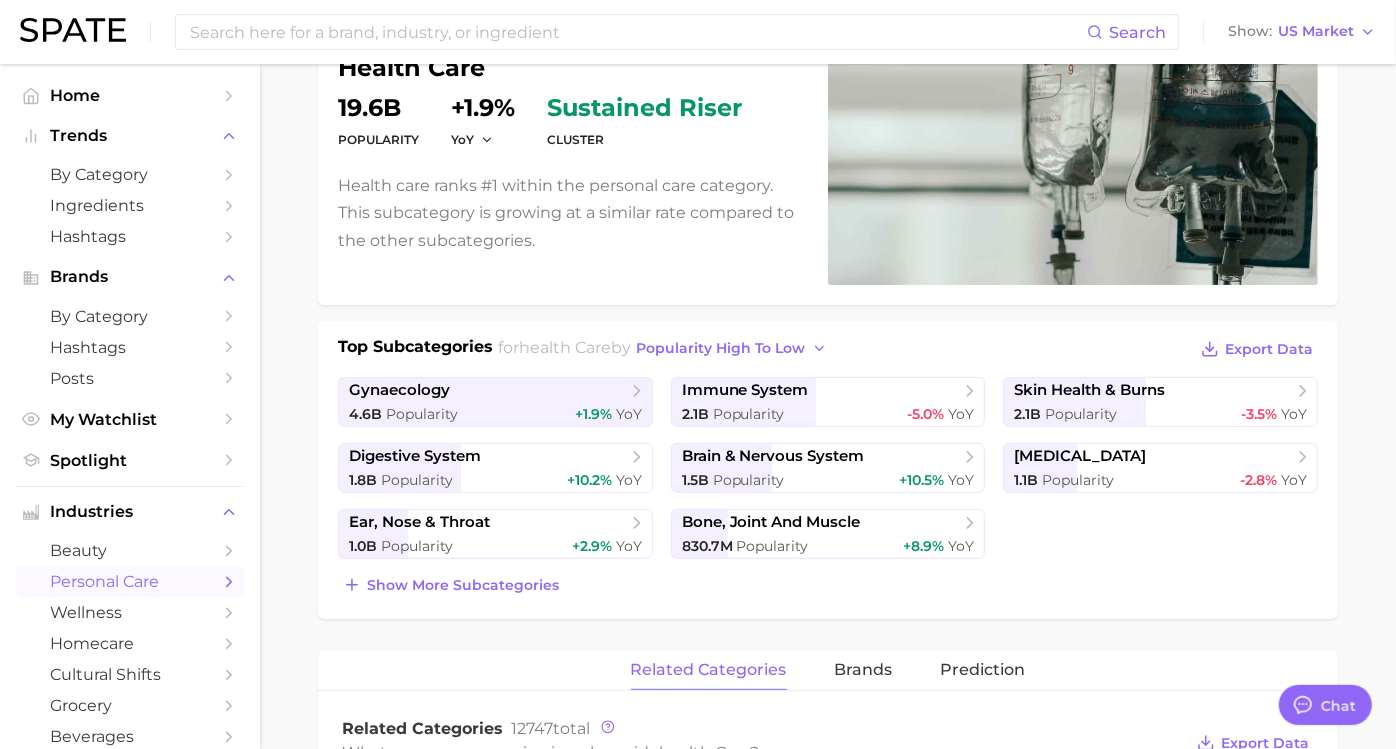 scroll, scrollTop: 215, scrollLeft: 0, axis: vertical 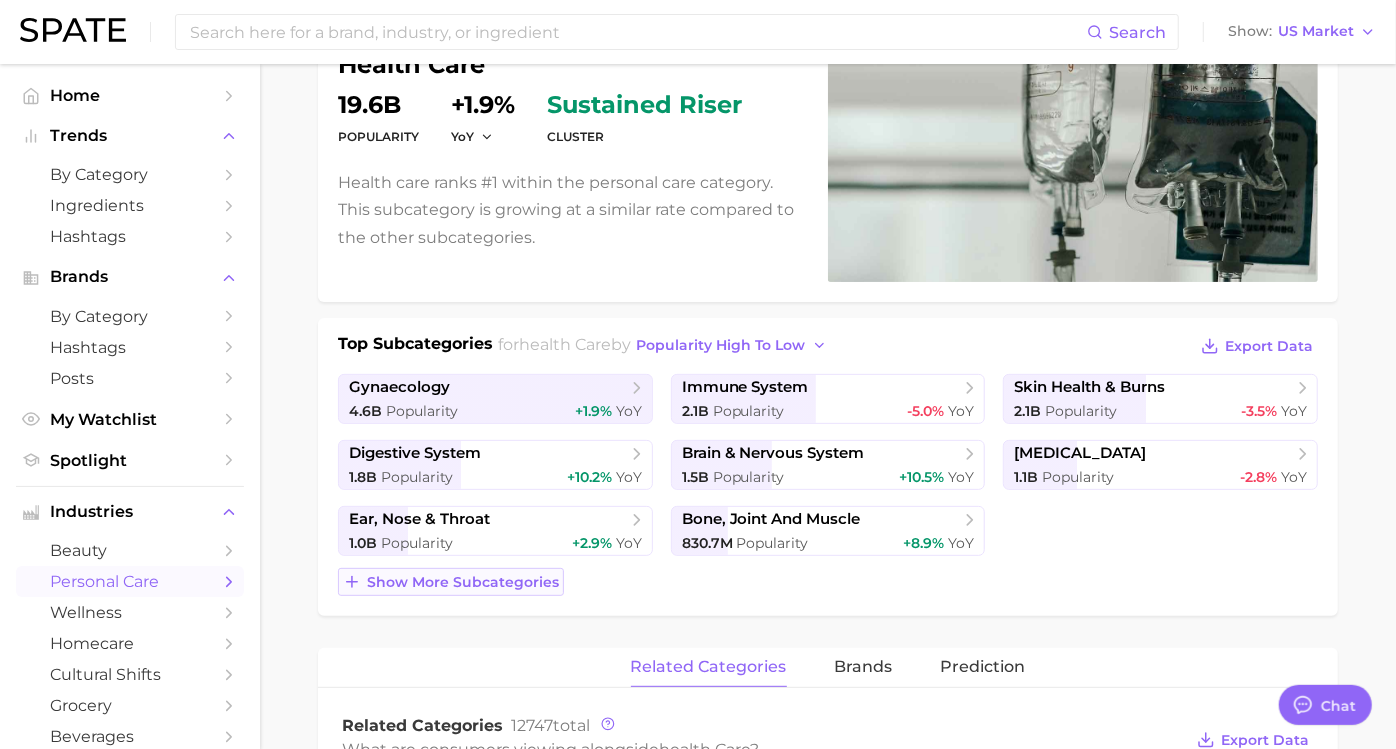 click on "Show more subcategories" at bounding box center (463, 582) 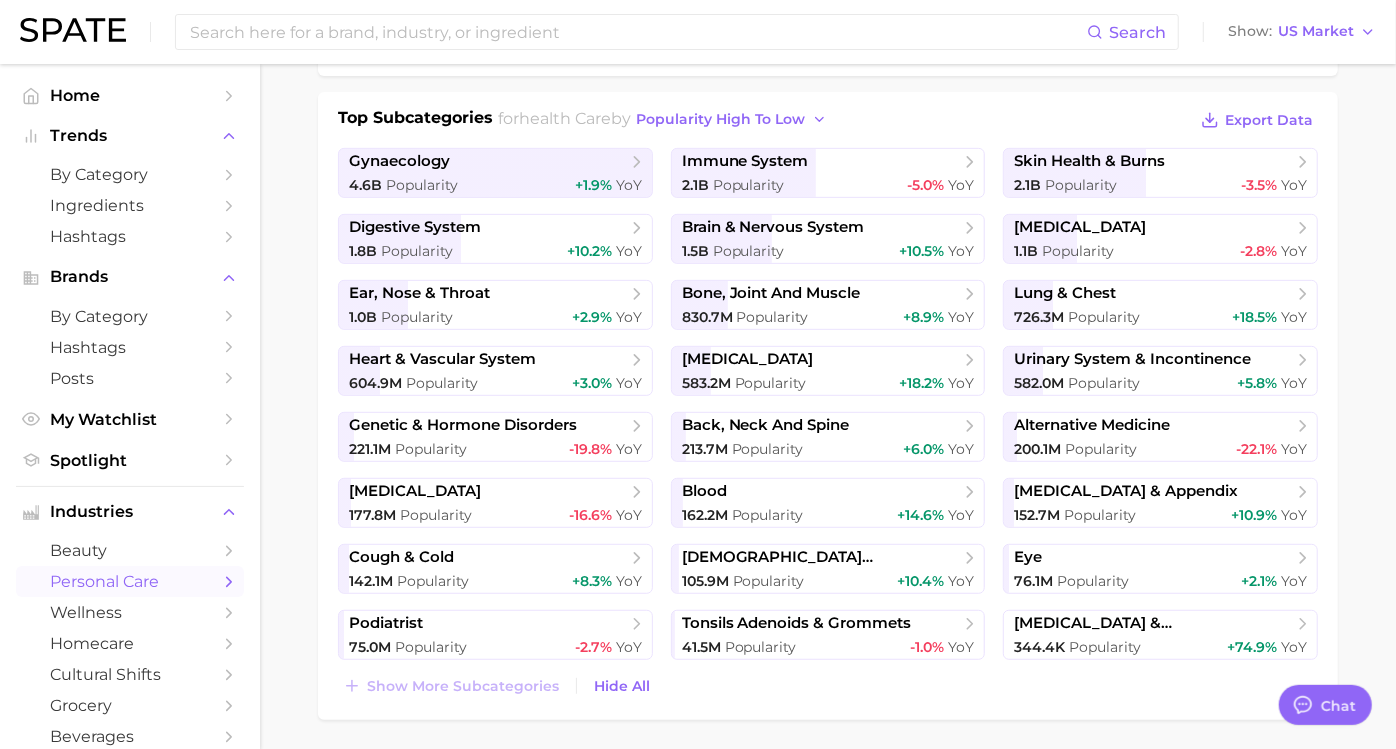 scroll, scrollTop: 440, scrollLeft: 0, axis: vertical 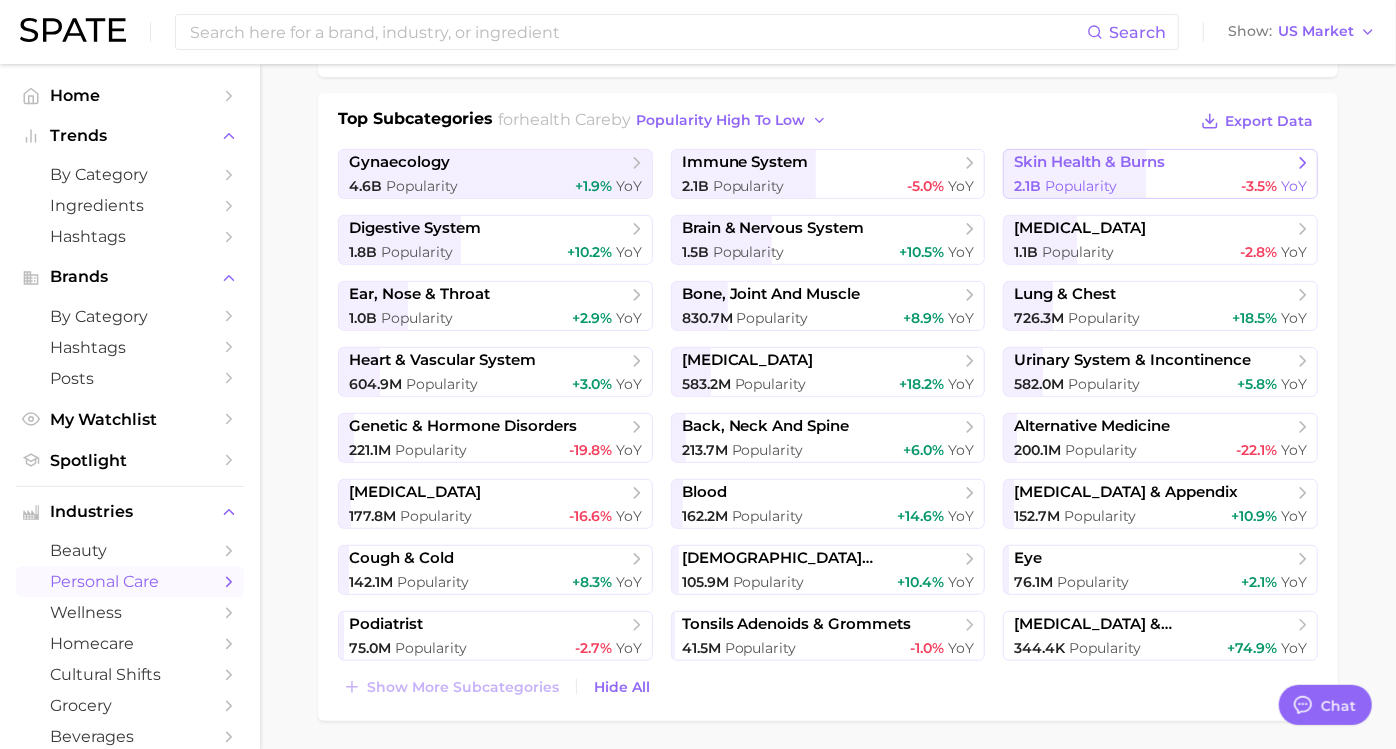 click on "skin health & burns" at bounding box center (1089, 162) 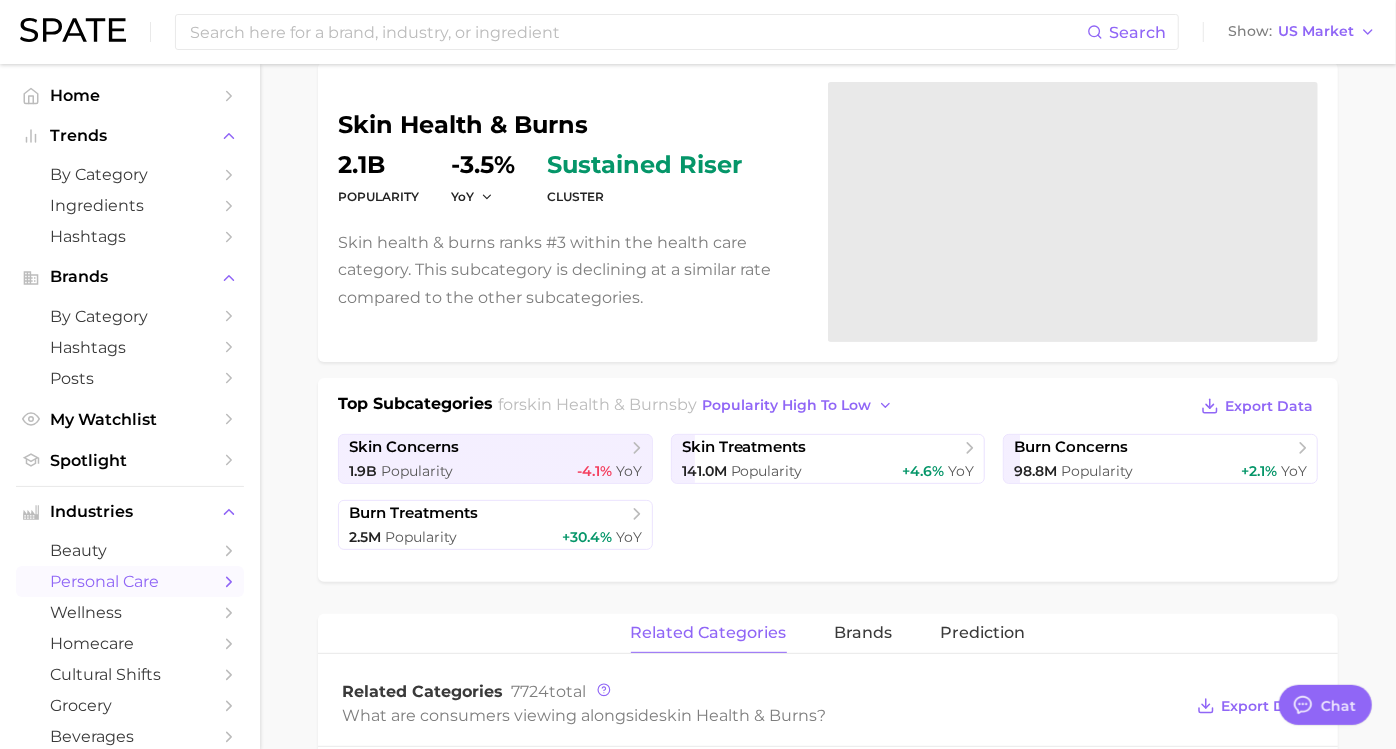 scroll, scrollTop: 157, scrollLeft: 0, axis: vertical 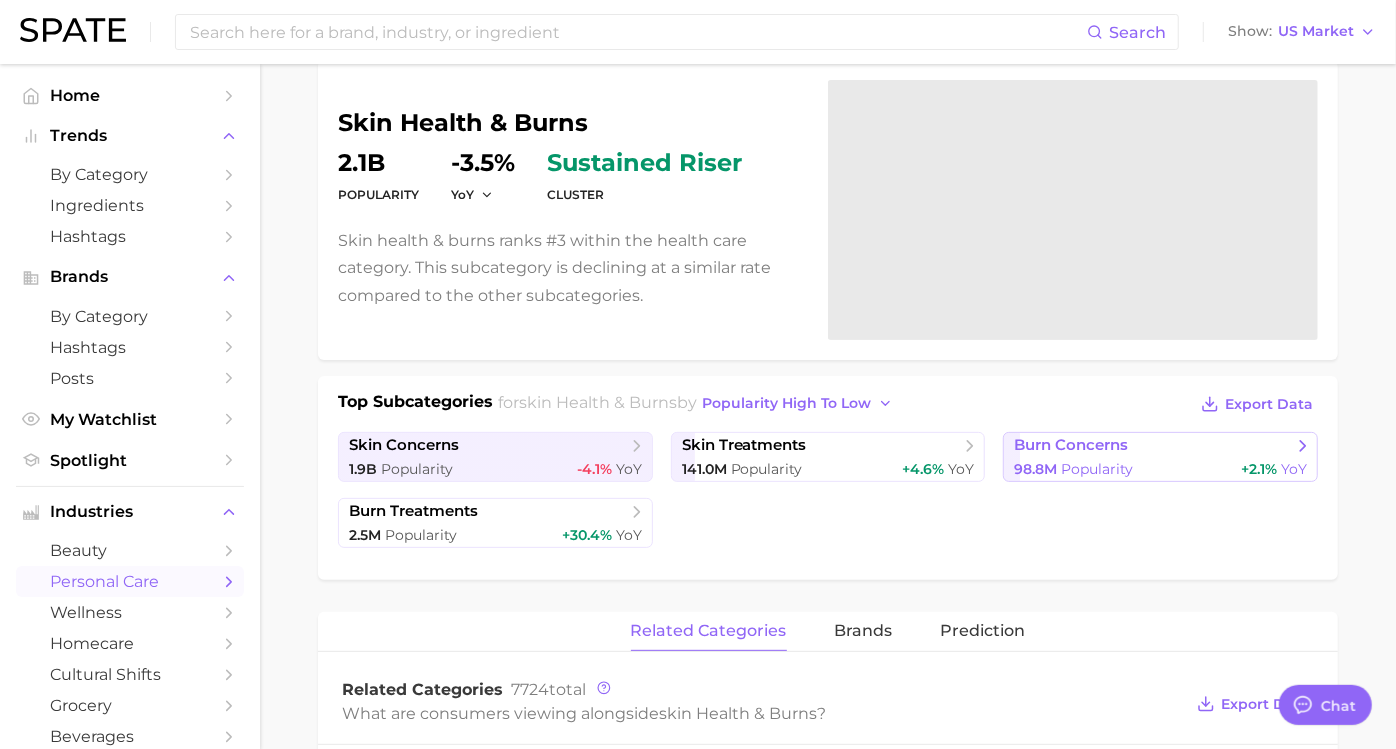 click on "burn concerns 98.8m   Popularity +2.1%   YoY" at bounding box center [1160, 457] 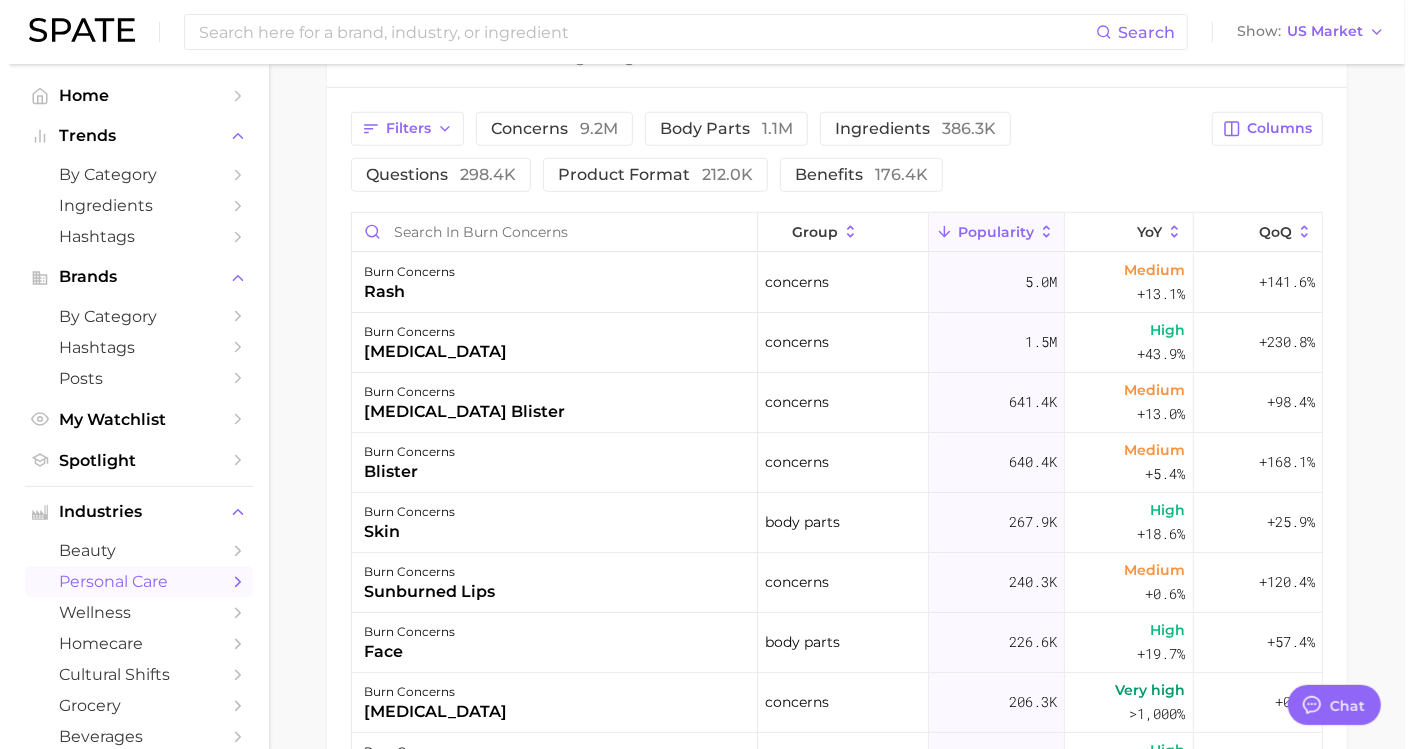 scroll, scrollTop: 910, scrollLeft: 0, axis: vertical 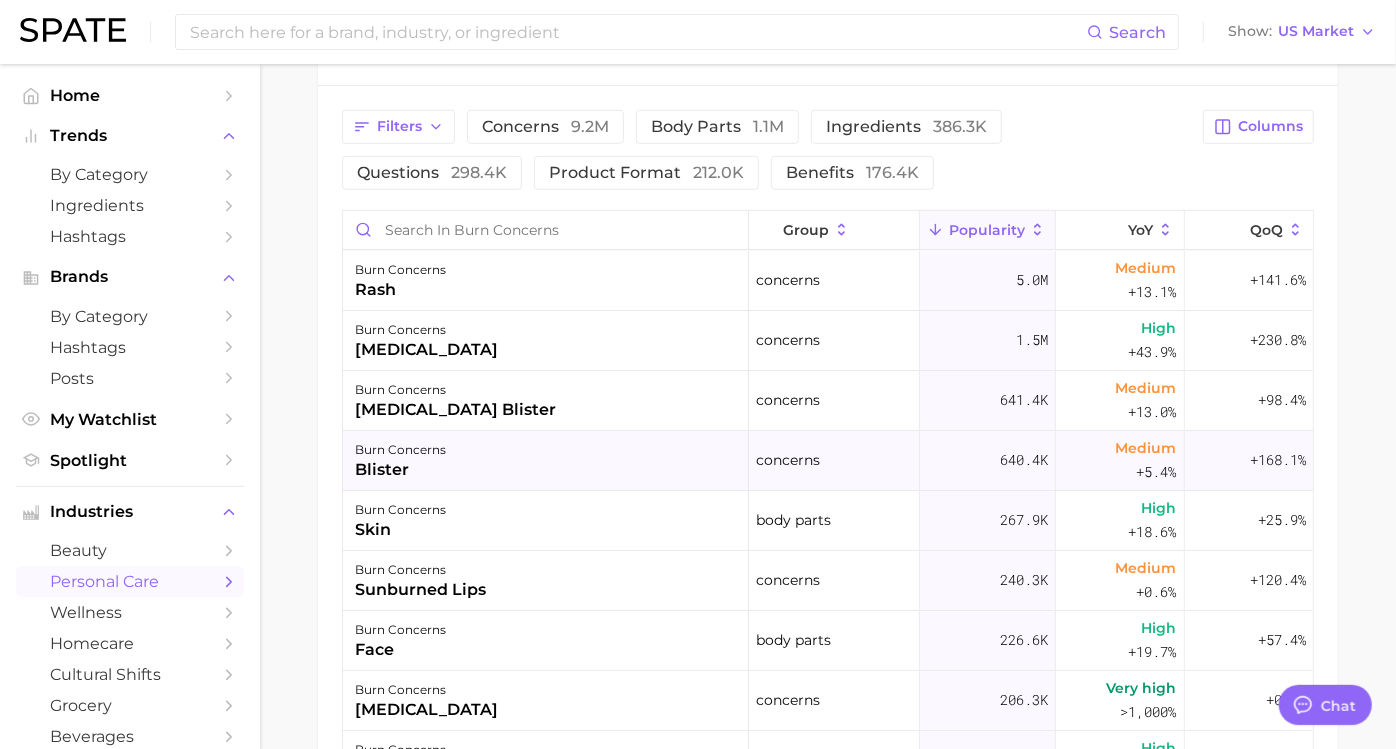 click on "burn concerns blister" at bounding box center [546, 461] 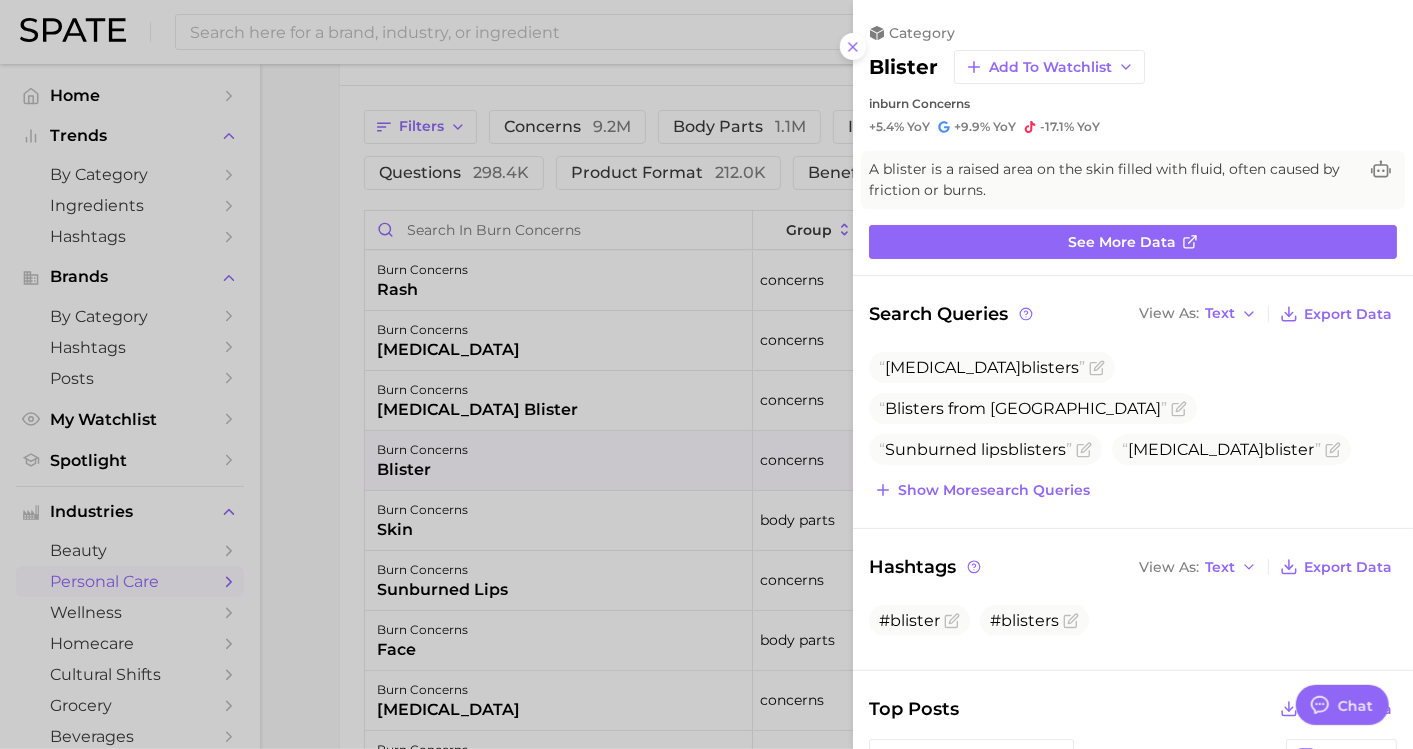 scroll, scrollTop: 0, scrollLeft: 0, axis: both 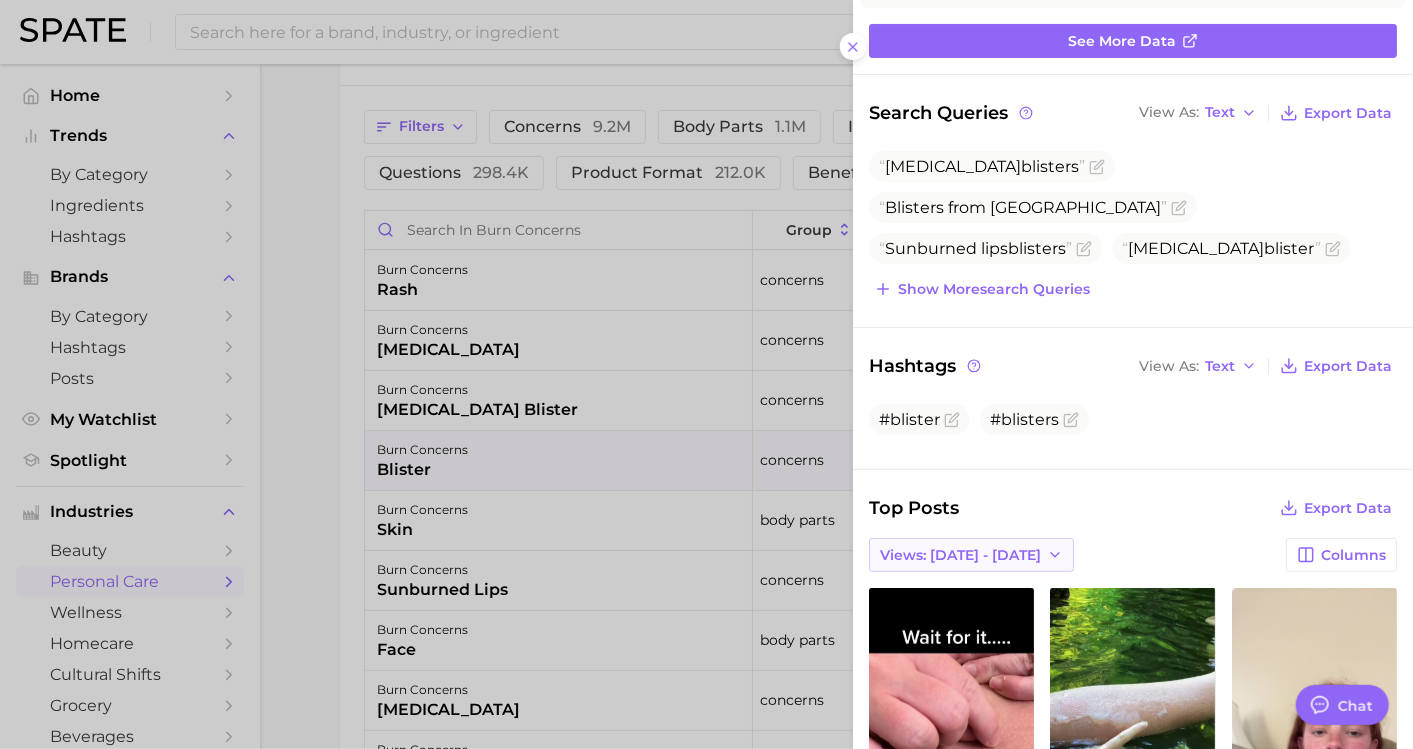 click on "Views: [DATE] - [DATE]" at bounding box center (971, 555) 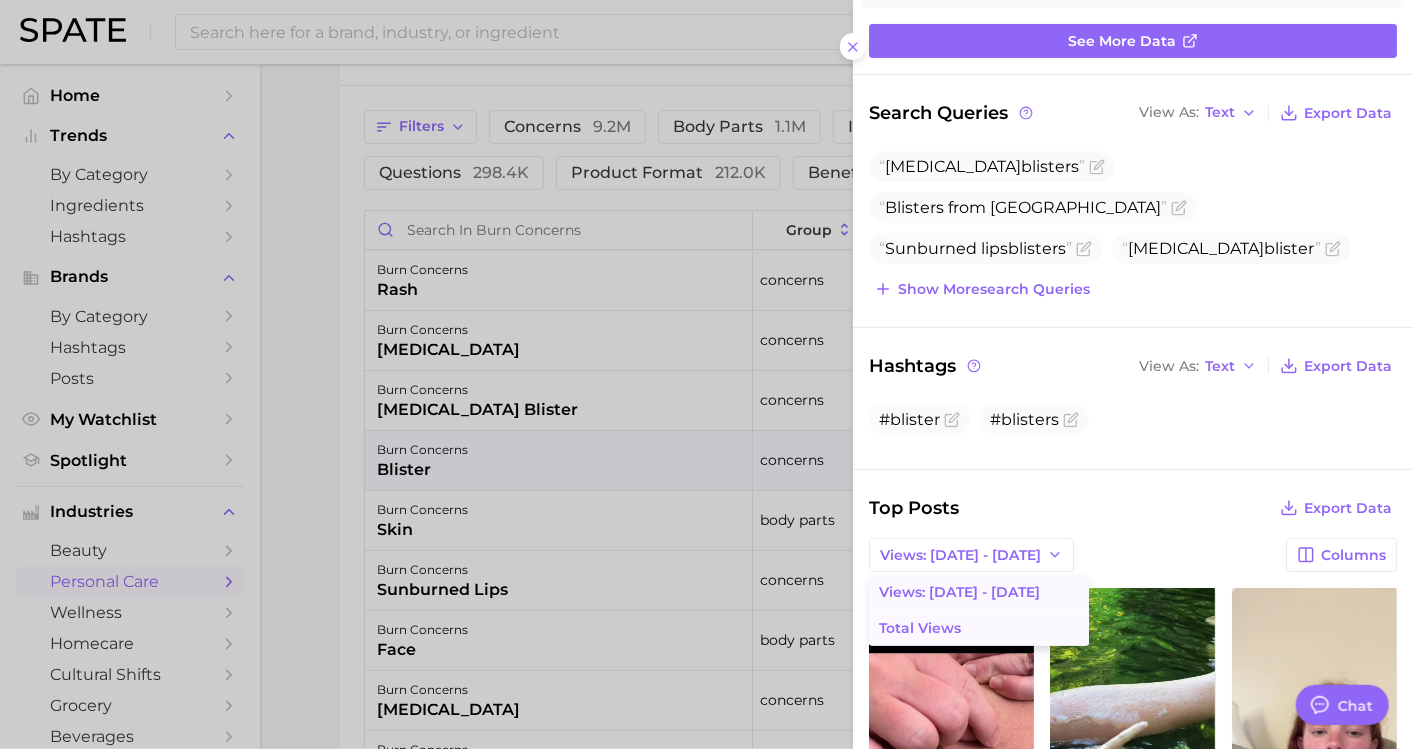 click on "Total Views" at bounding box center [920, 628] 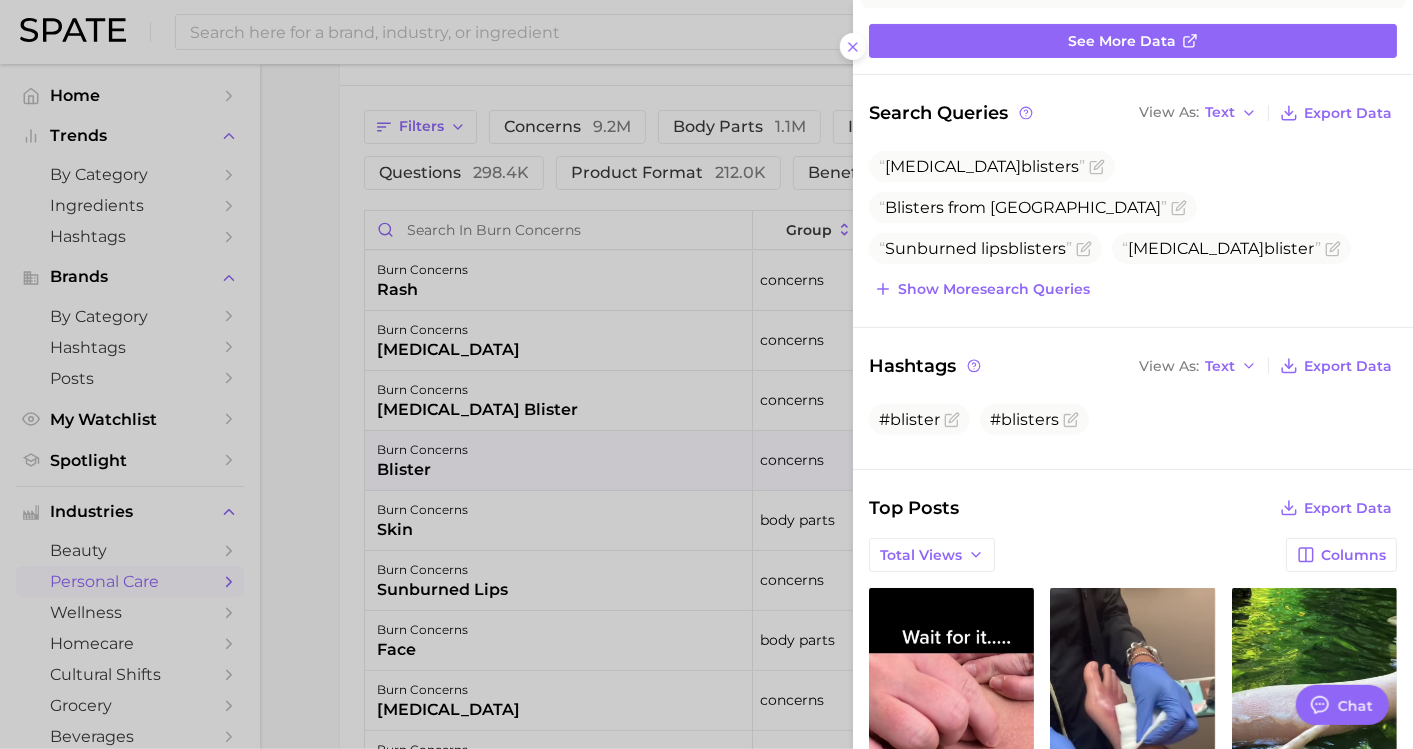 scroll, scrollTop: 0, scrollLeft: 0, axis: both 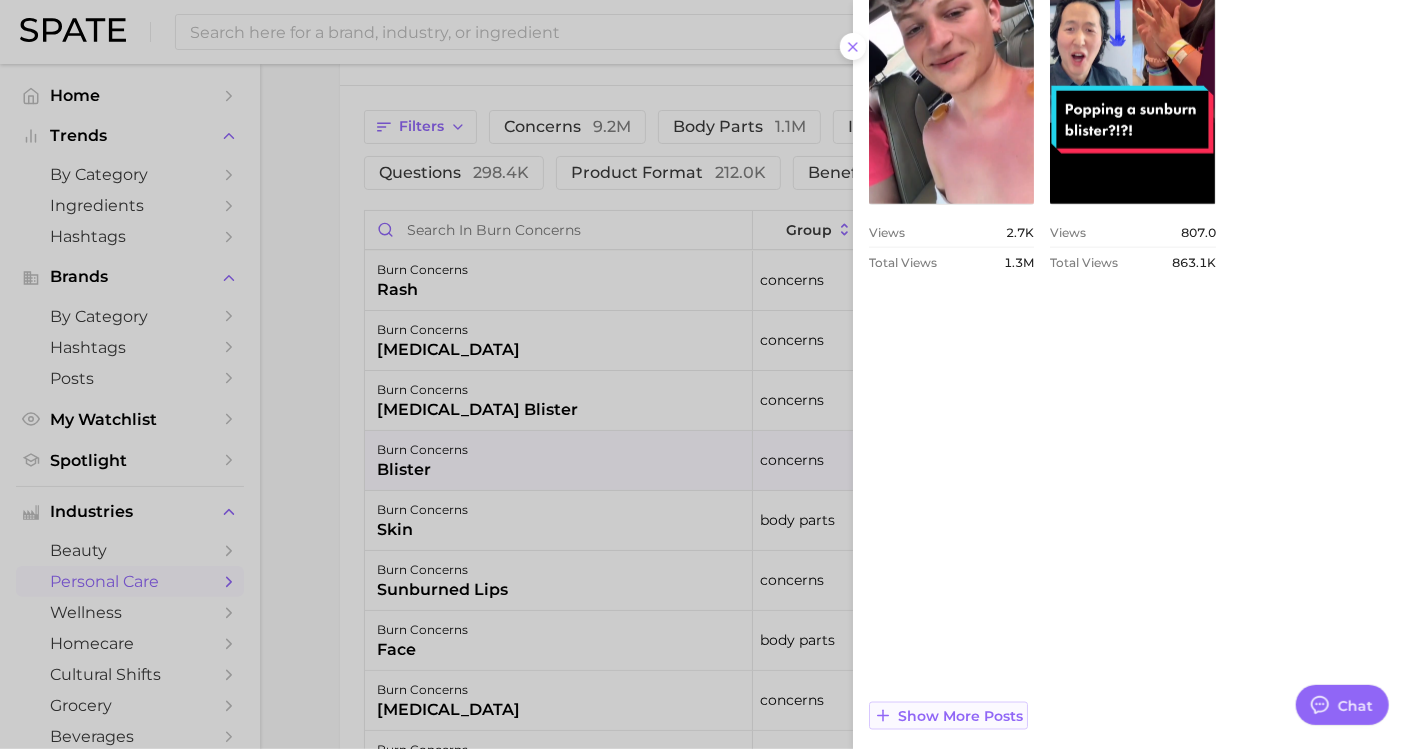 click on "Show more posts" at bounding box center [960, 716] 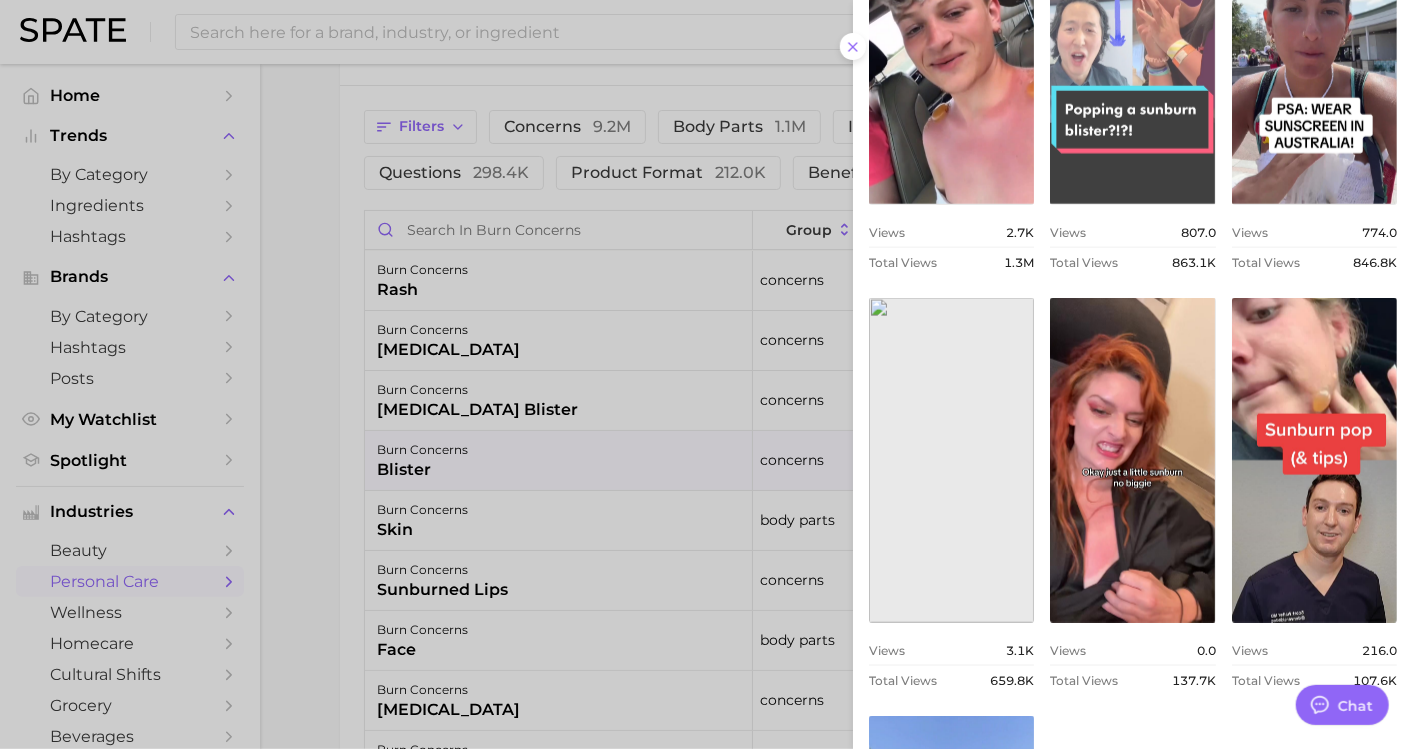 scroll, scrollTop: 0, scrollLeft: 0, axis: both 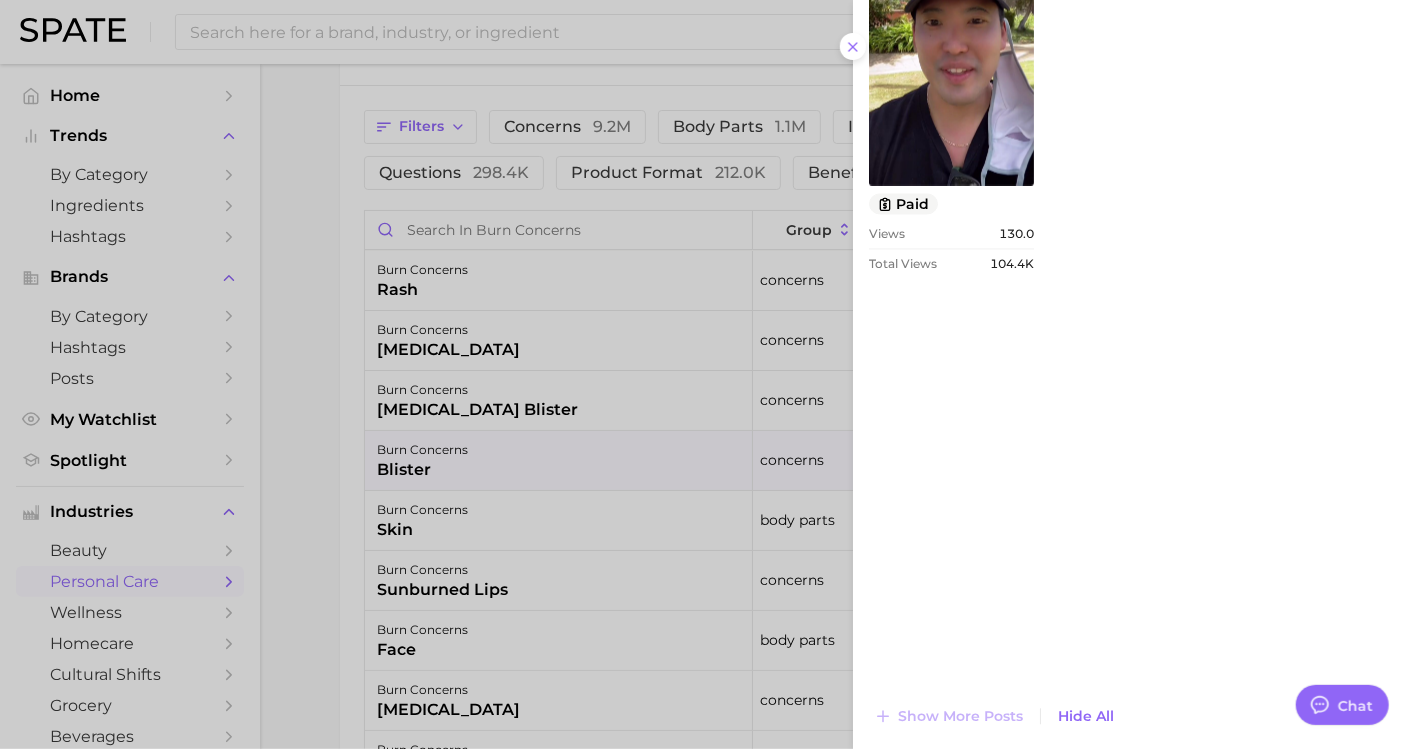 click at bounding box center [706, 374] 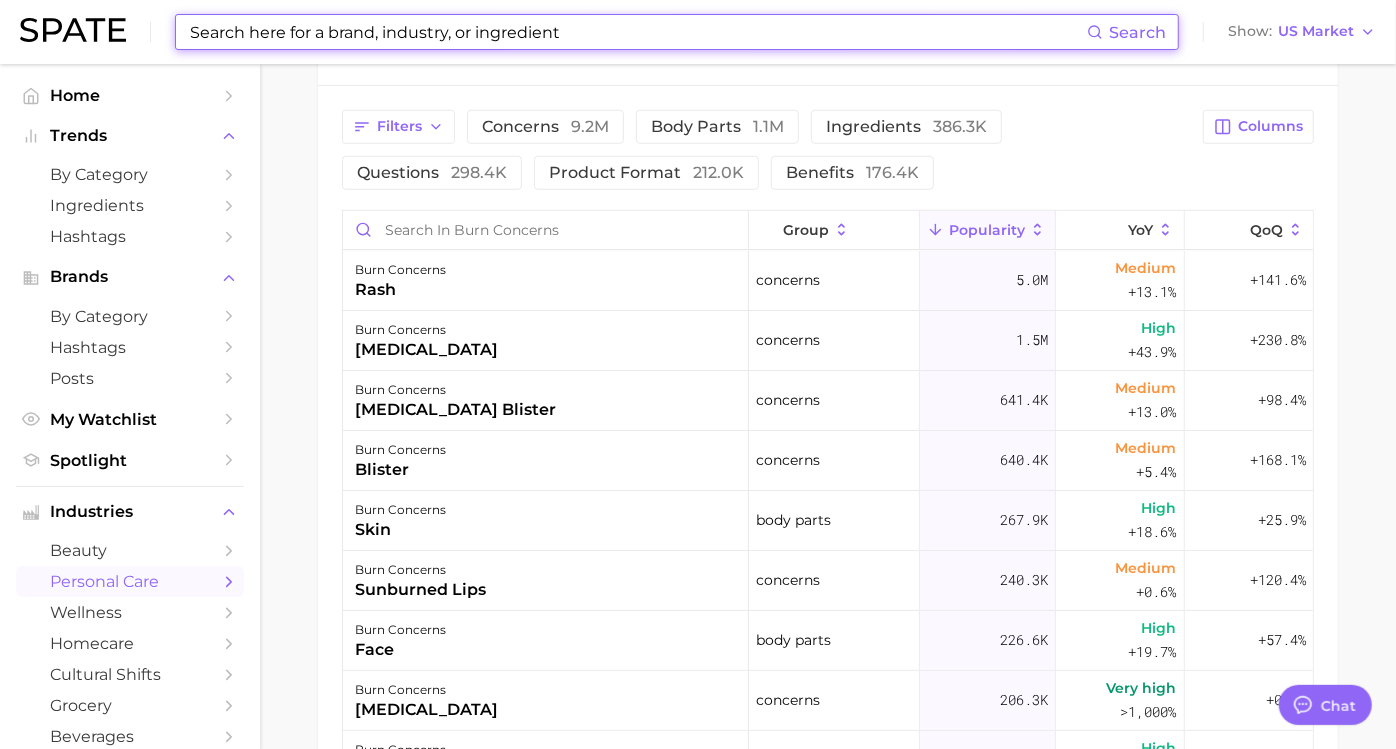 click at bounding box center [637, 32] 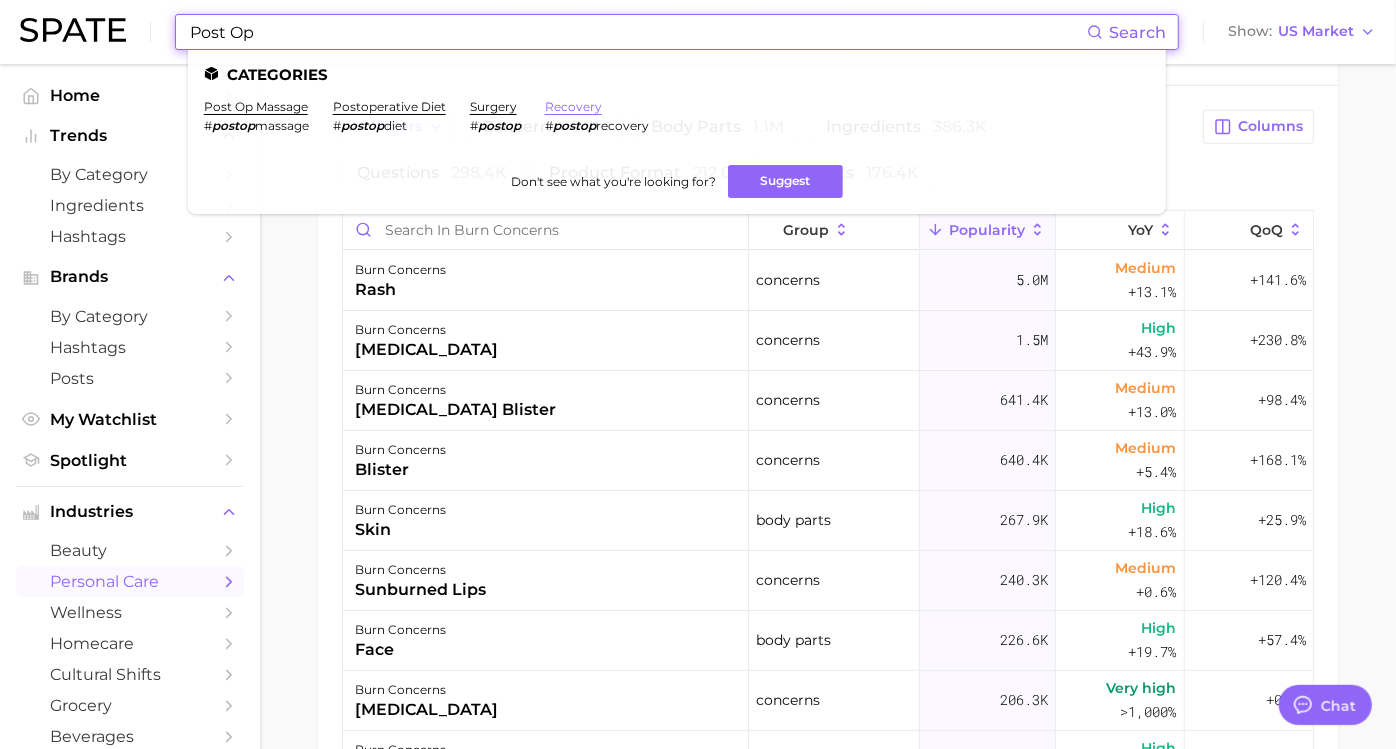 type on "Post Op" 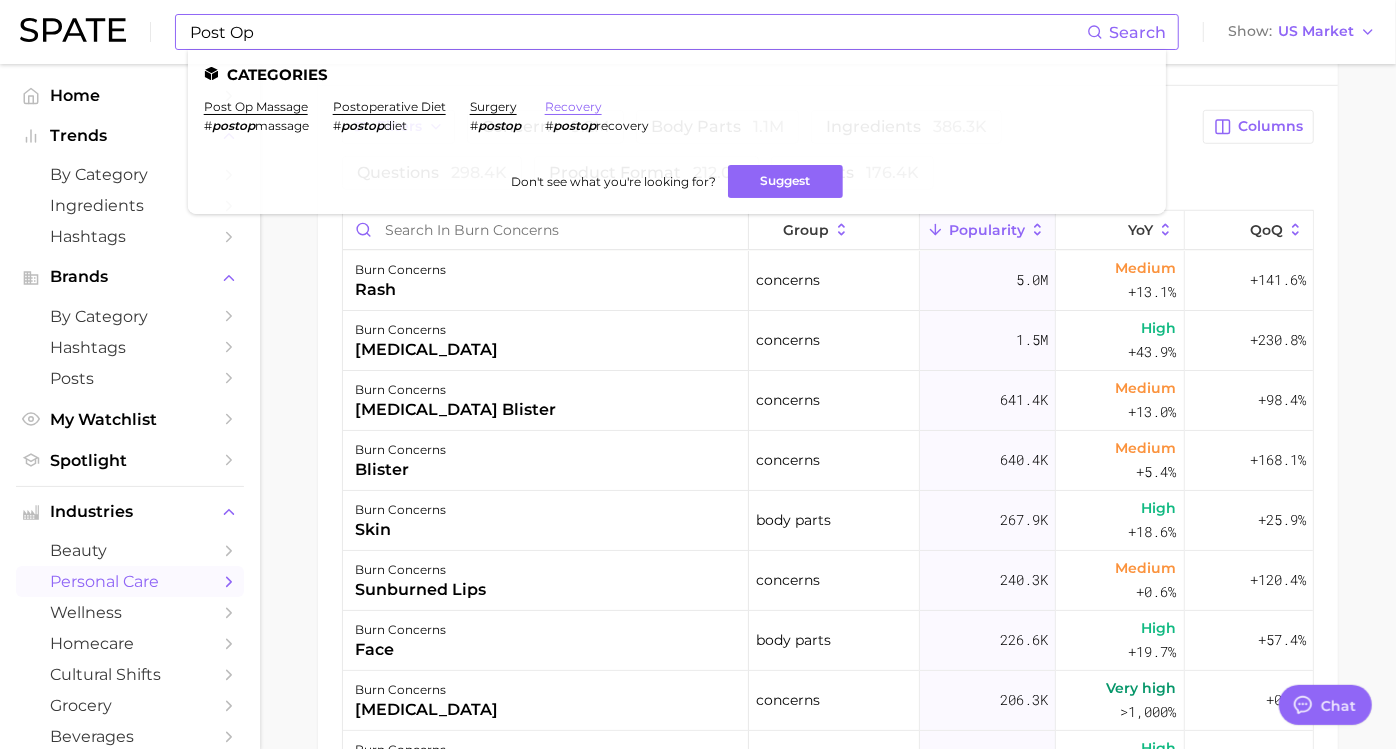 click on "recovery" at bounding box center (573, 106) 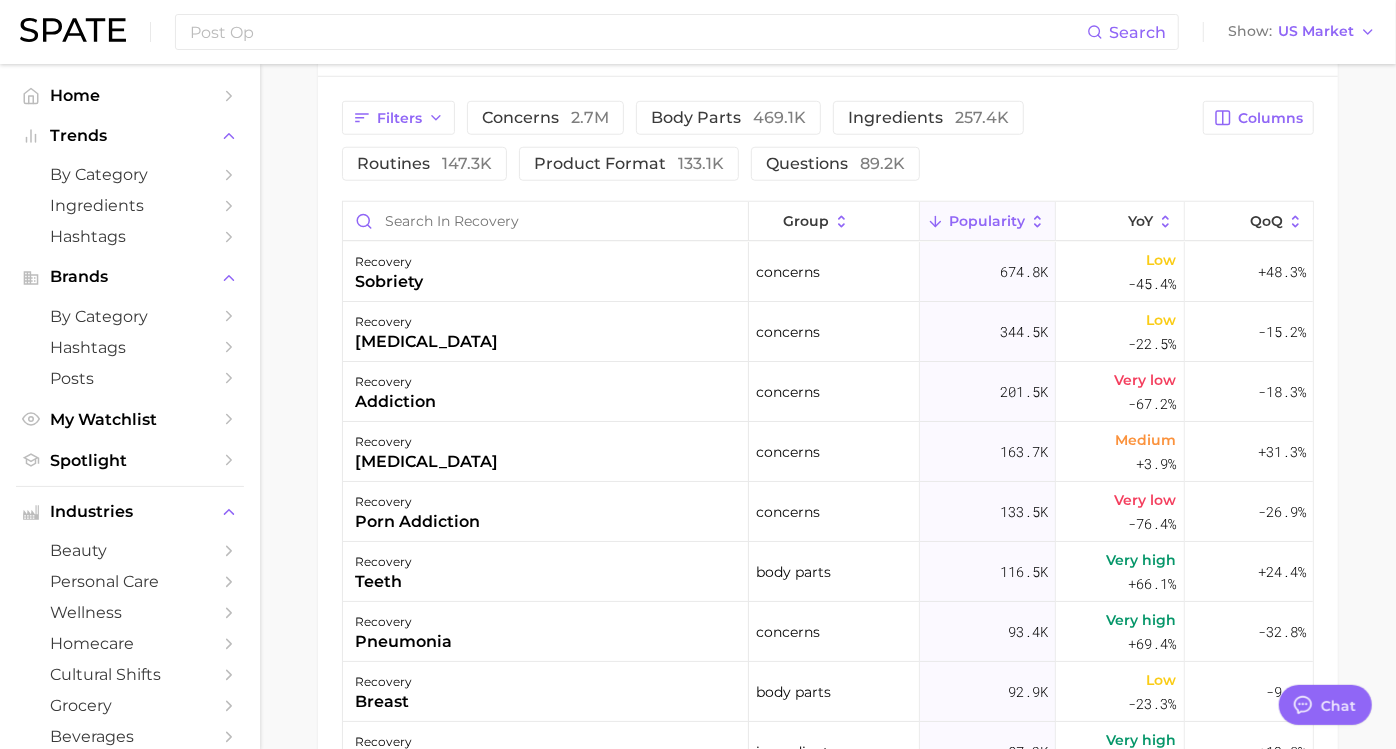 scroll, scrollTop: 1066, scrollLeft: 0, axis: vertical 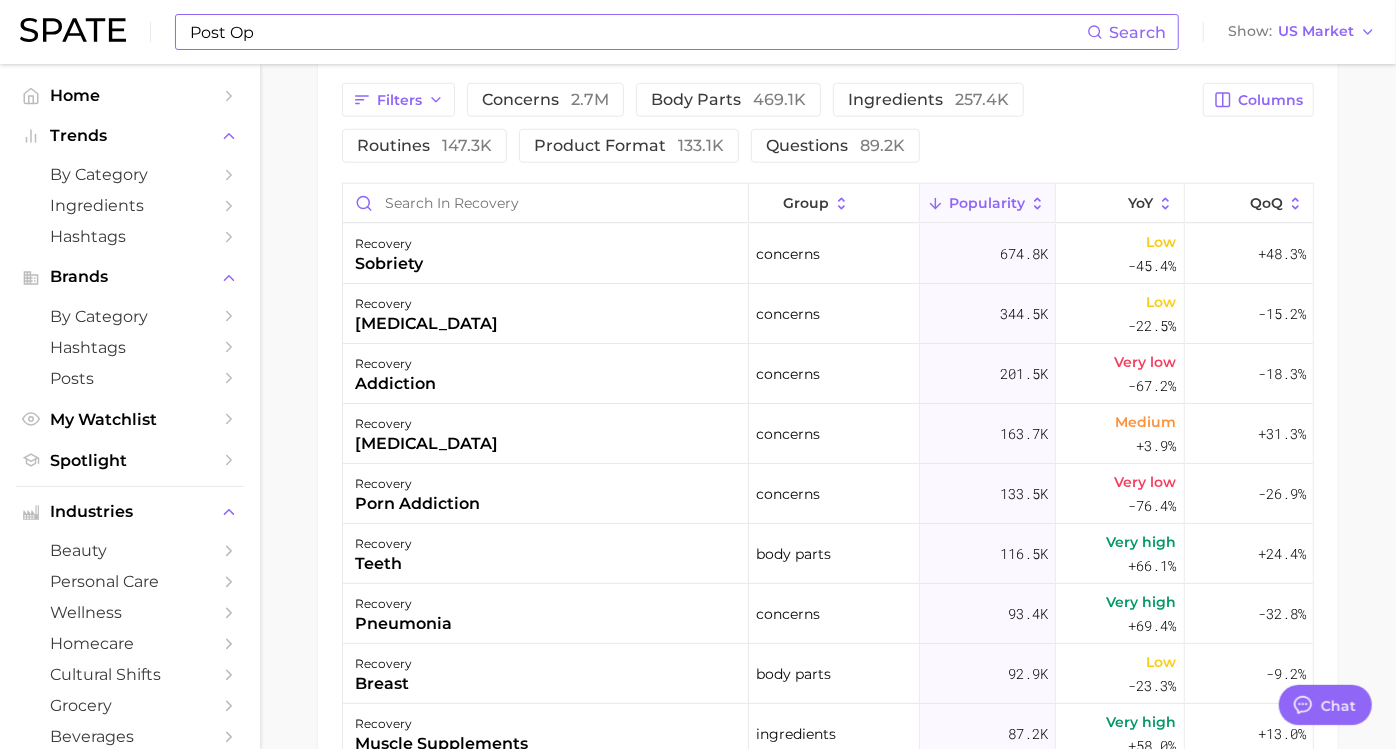 click on "Post Op" at bounding box center [637, 32] 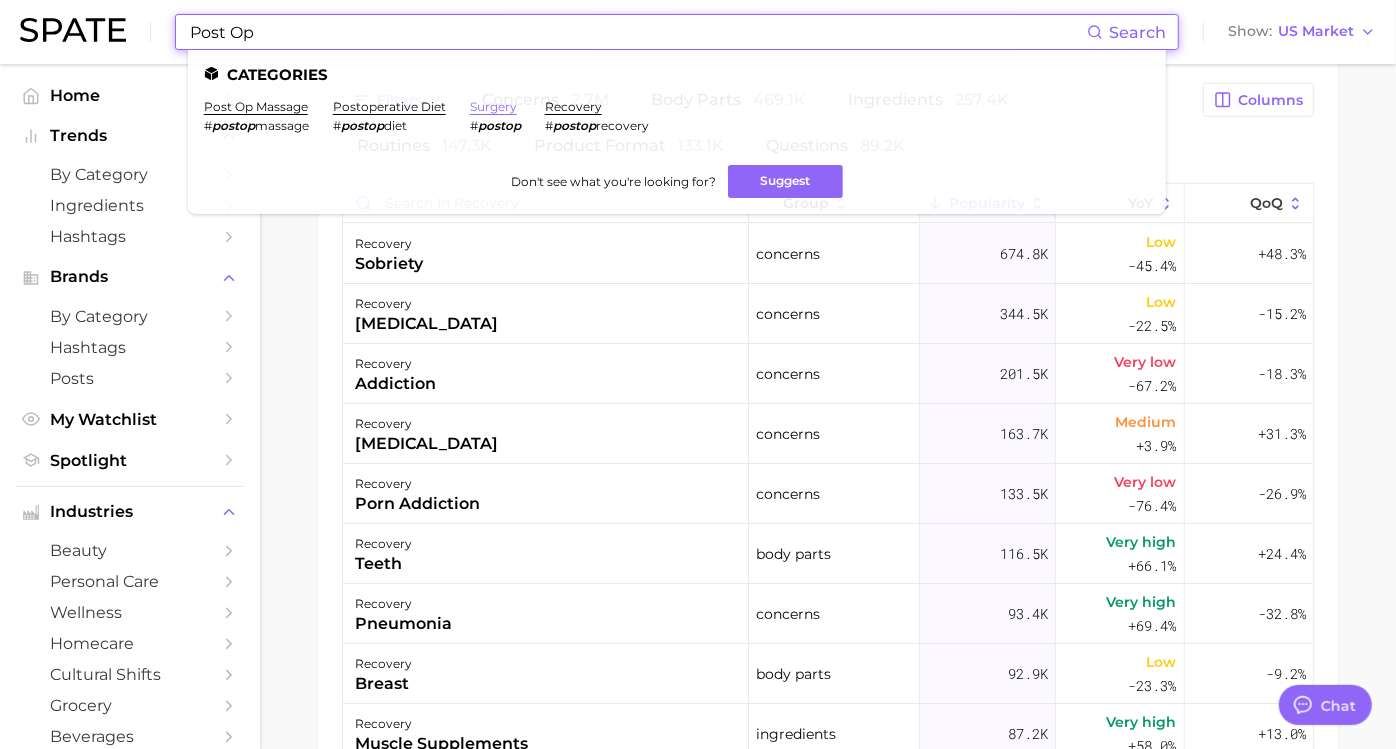 click on "surgery" at bounding box center [493, 106] 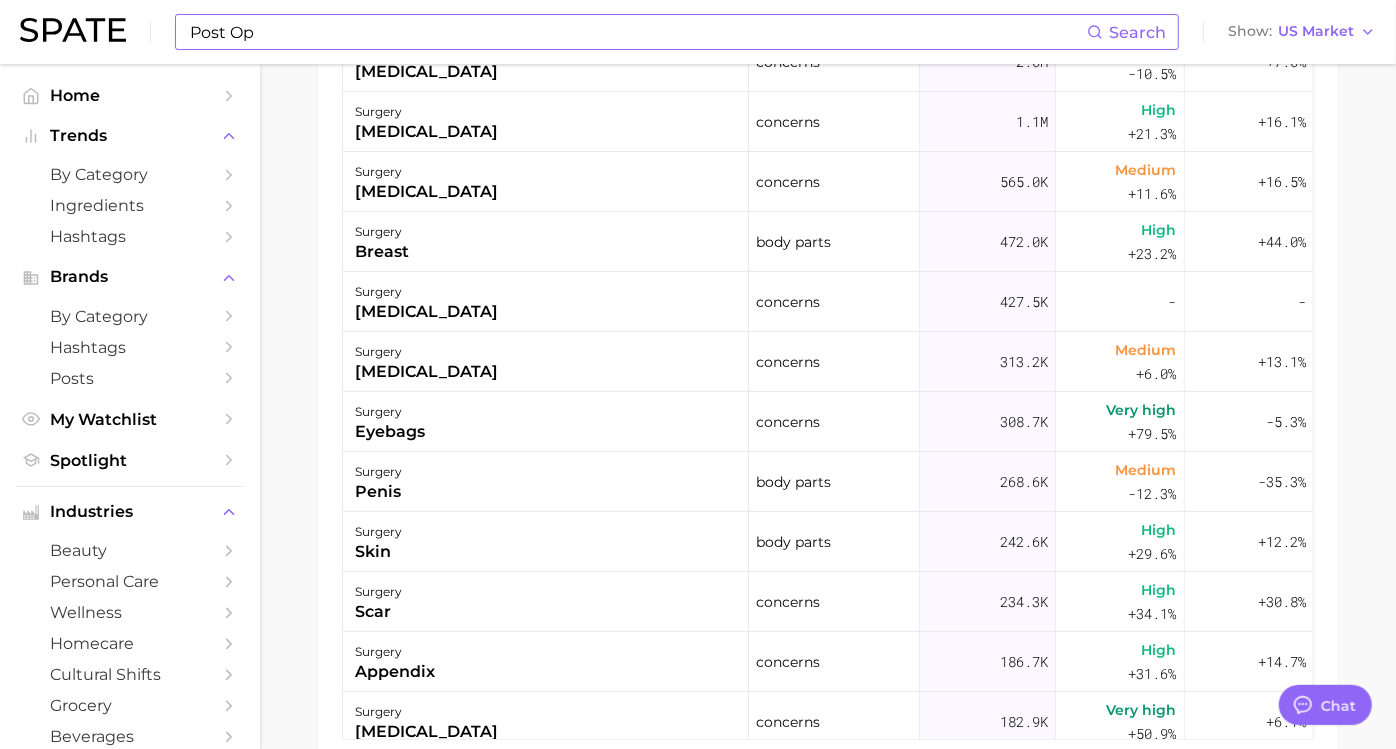 scroll, scrollTop: 1394, scrollLeft: 0, axis: vertical 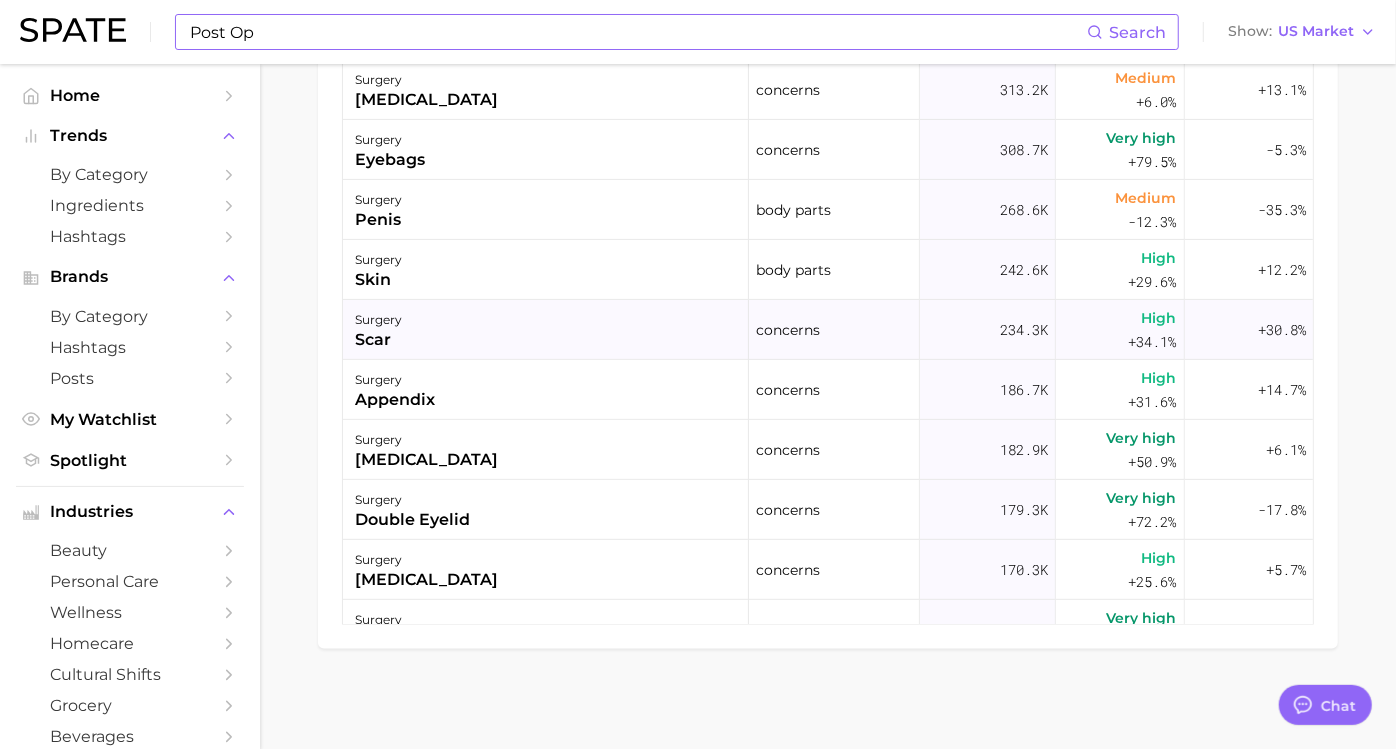 click on "surgery scar" at bounding box center [546, 330] 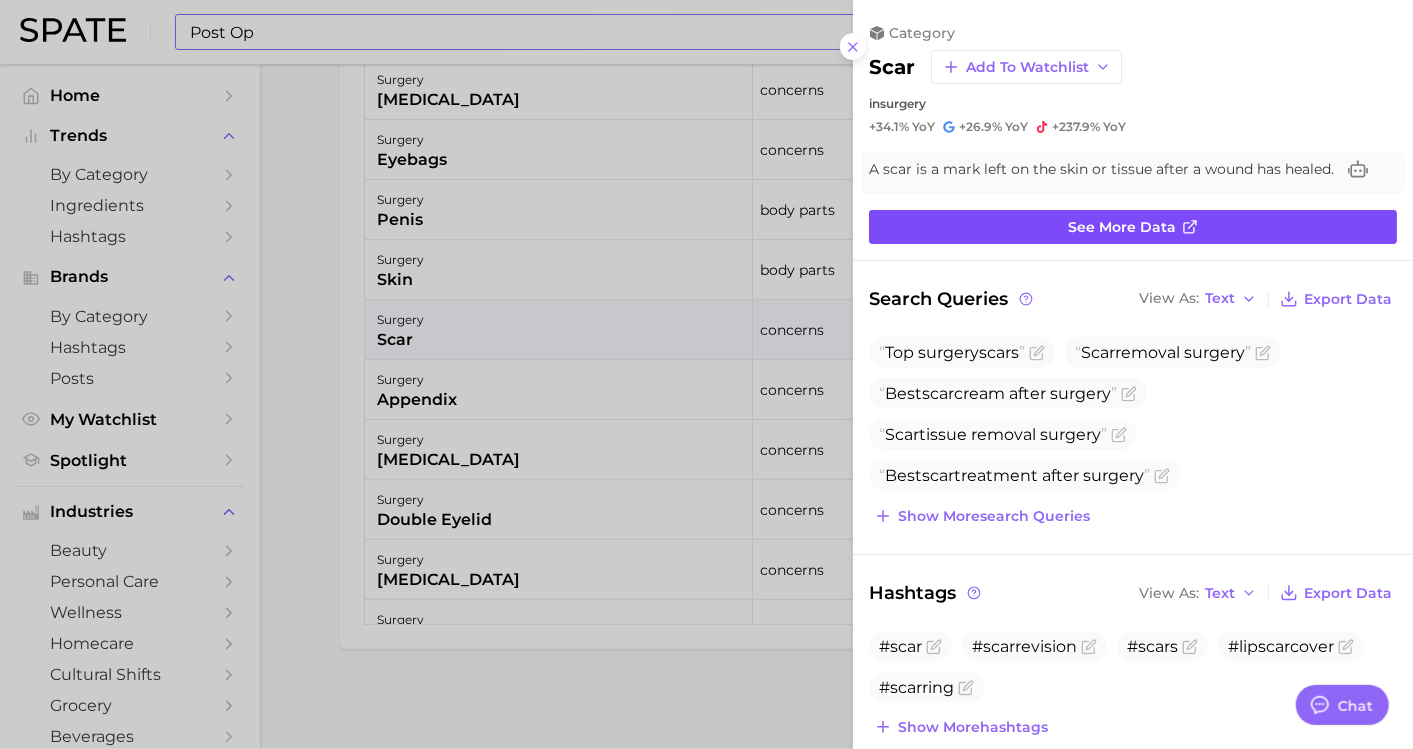 scroll, scrollTop: 0, scrollLeft: 0, axis: both 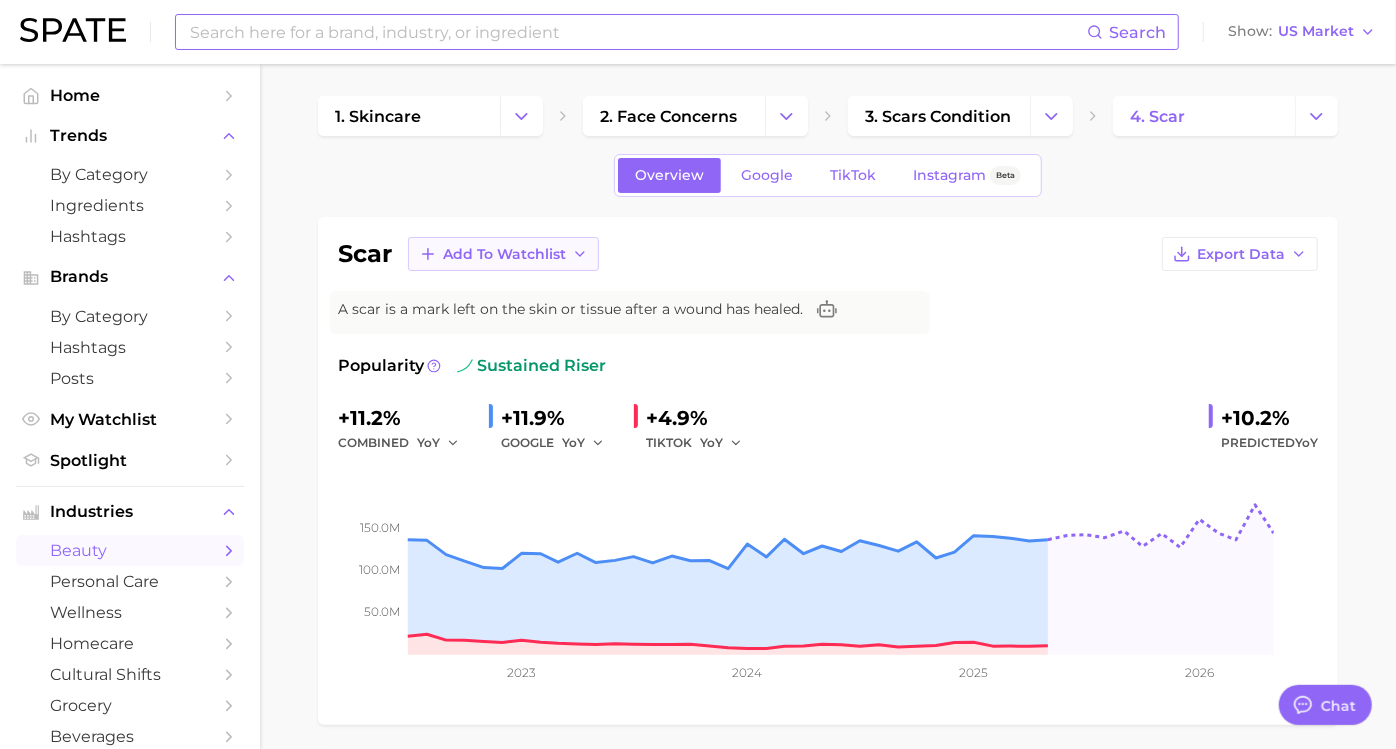 click on "Add to Watchlist" at bounding box center (504, 254) 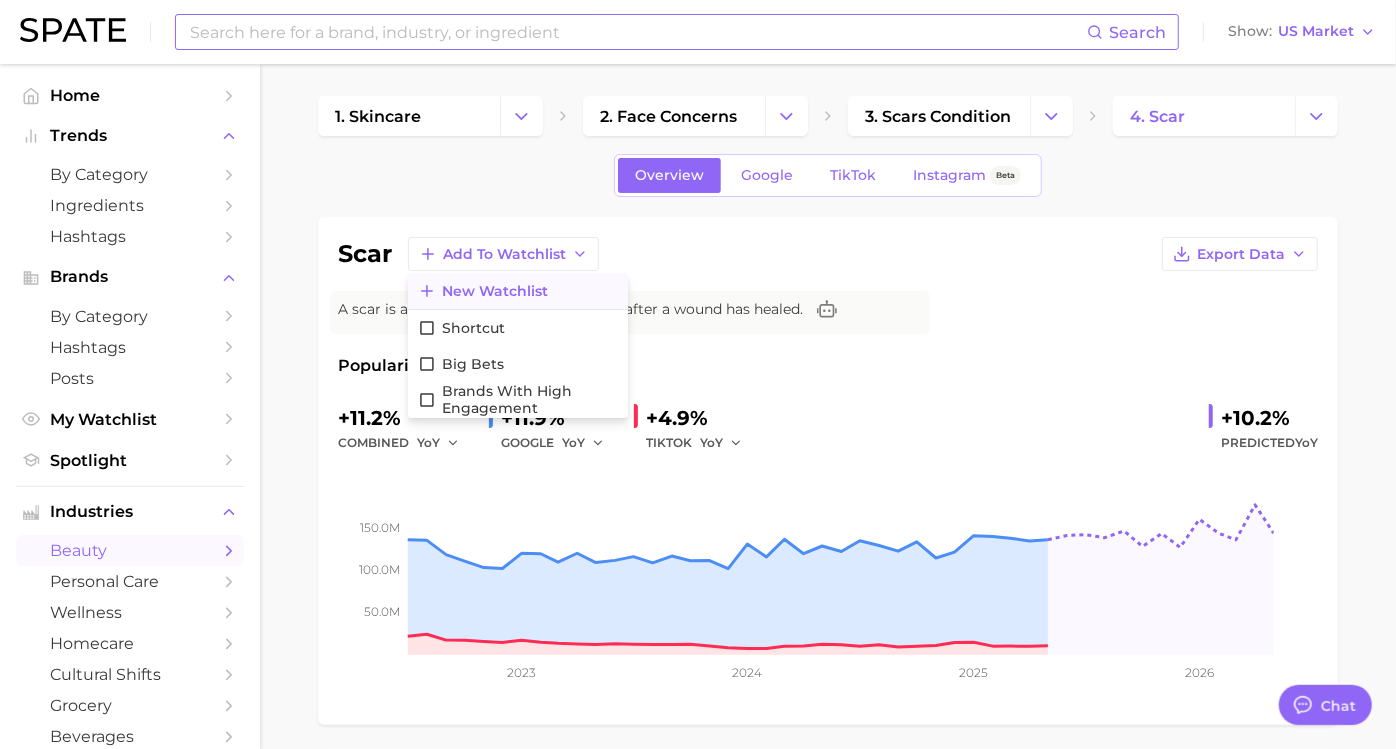 click on "New Watchlist" at bounding box center [495, 291] 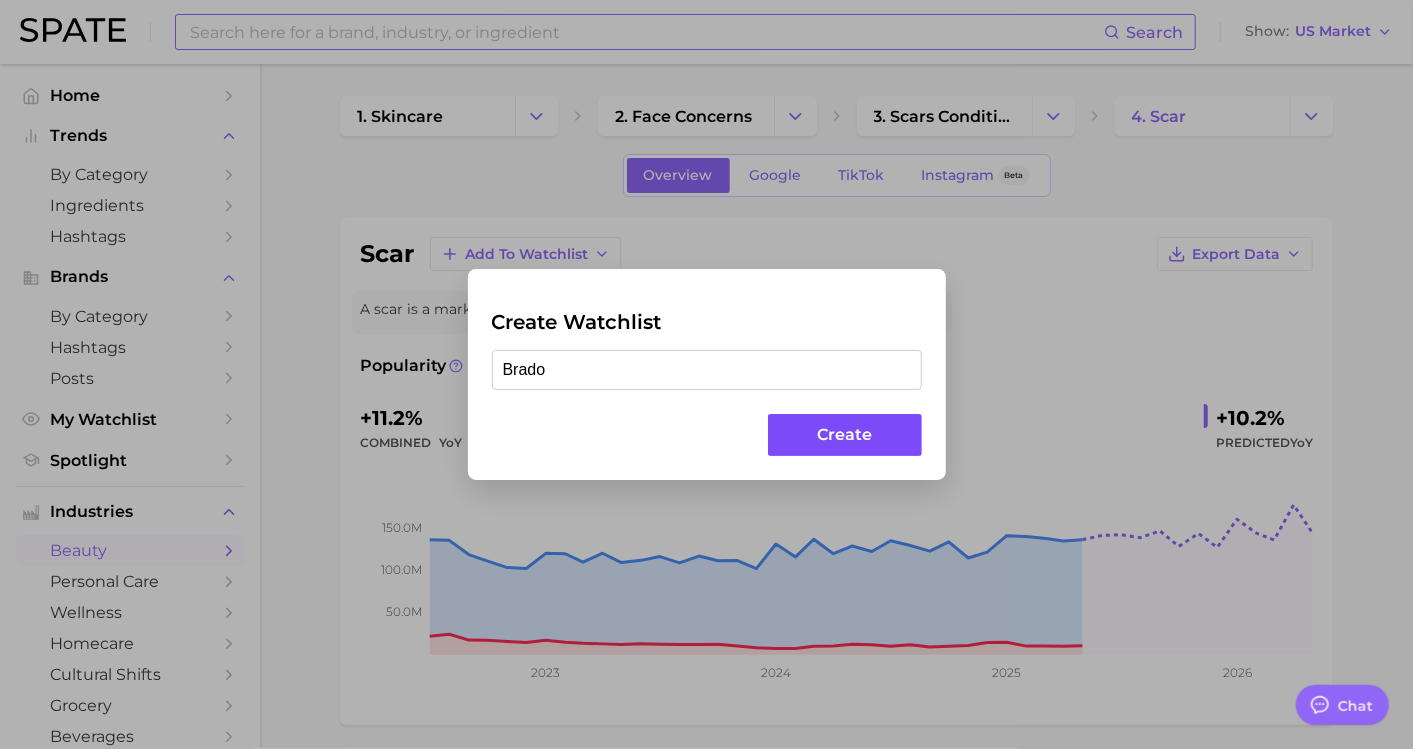 type on "Brado" 